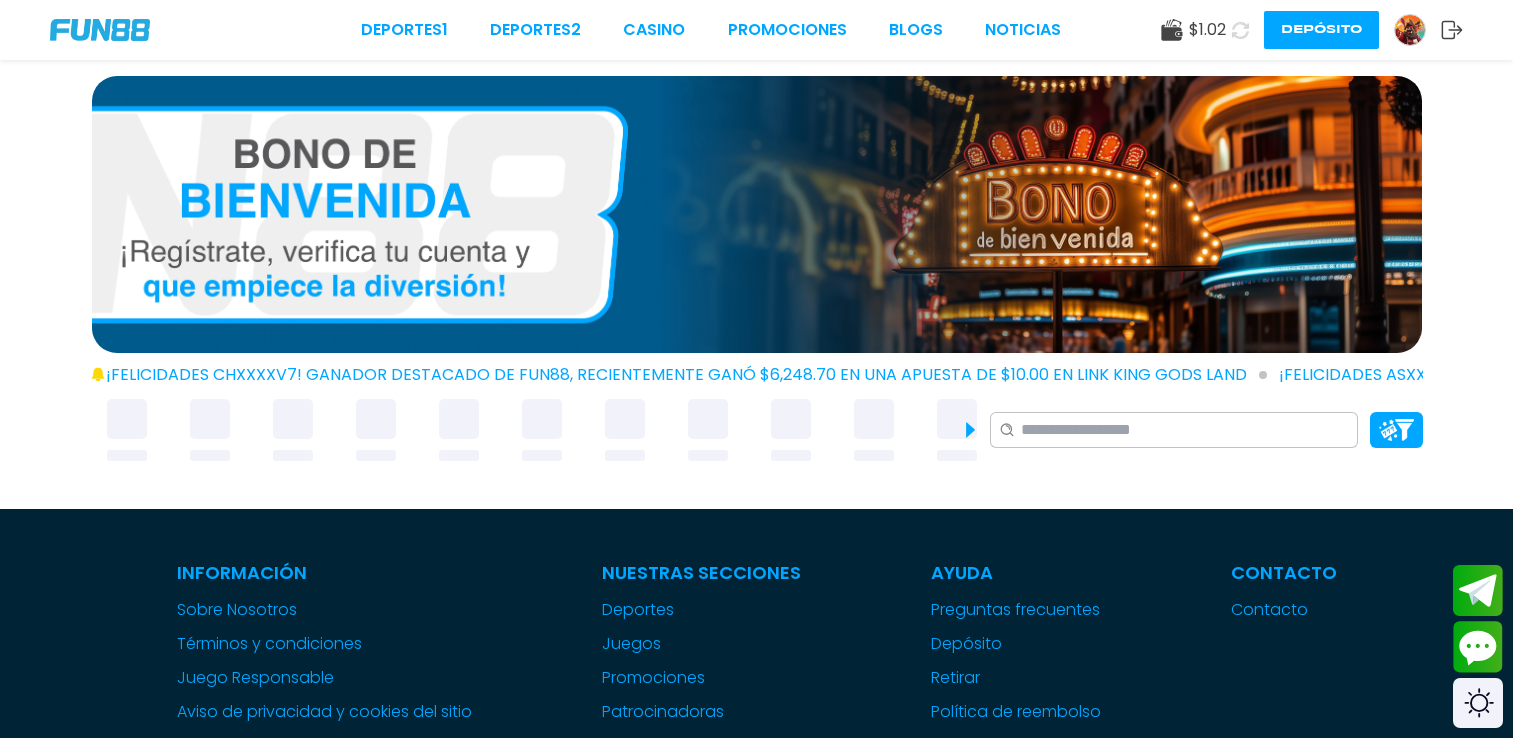 scroll, scrollTop: 0, scrollLeft: 0, axis: both 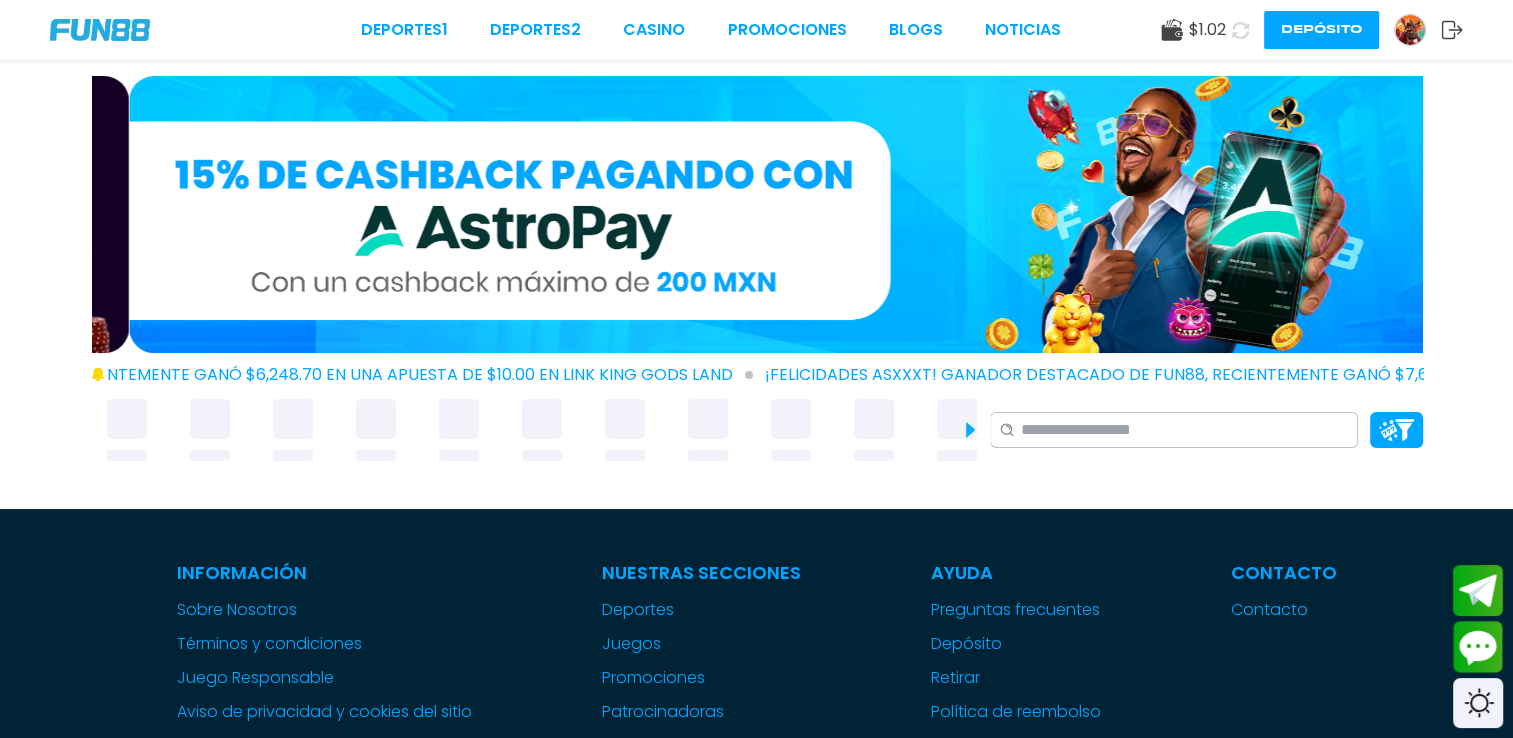 click on "Deportes  1 Deportes  2 CASINO Promociones BLOGS NOTICIAS $ 1.02 Depósito" at bounding box center (756, 30) 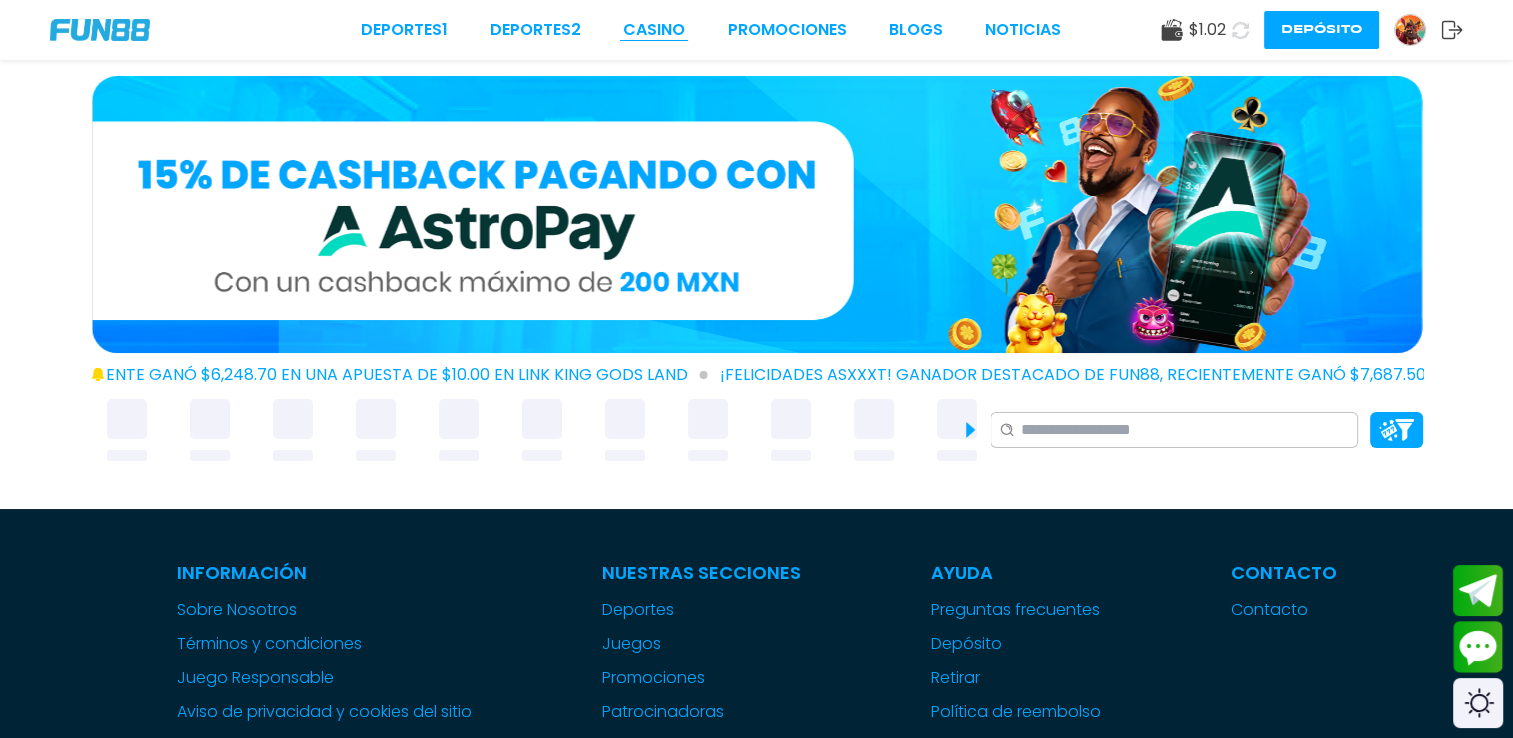 click on "CASINO" at bounding box center (654, 30) 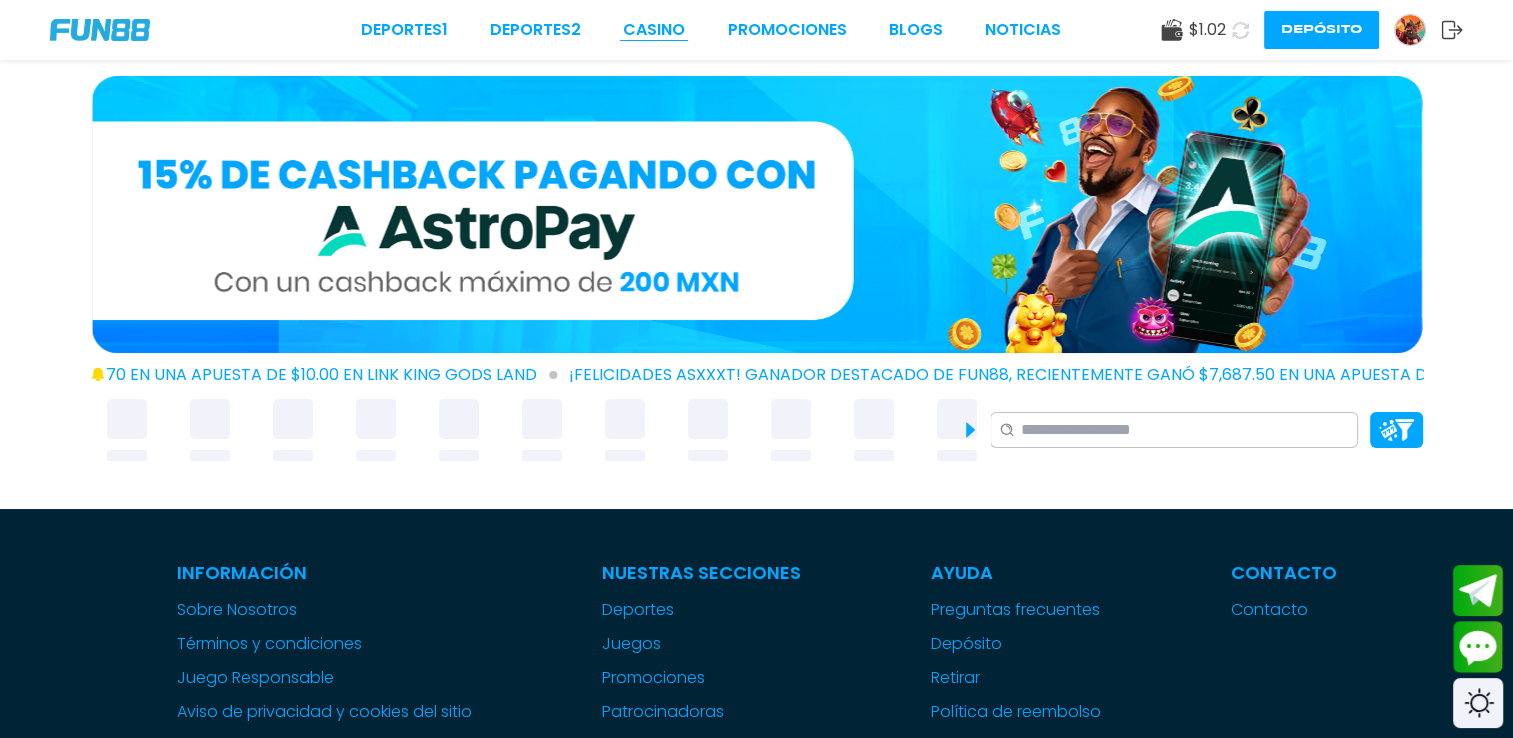 click on "CASINO" at bounding box center [654, 30] 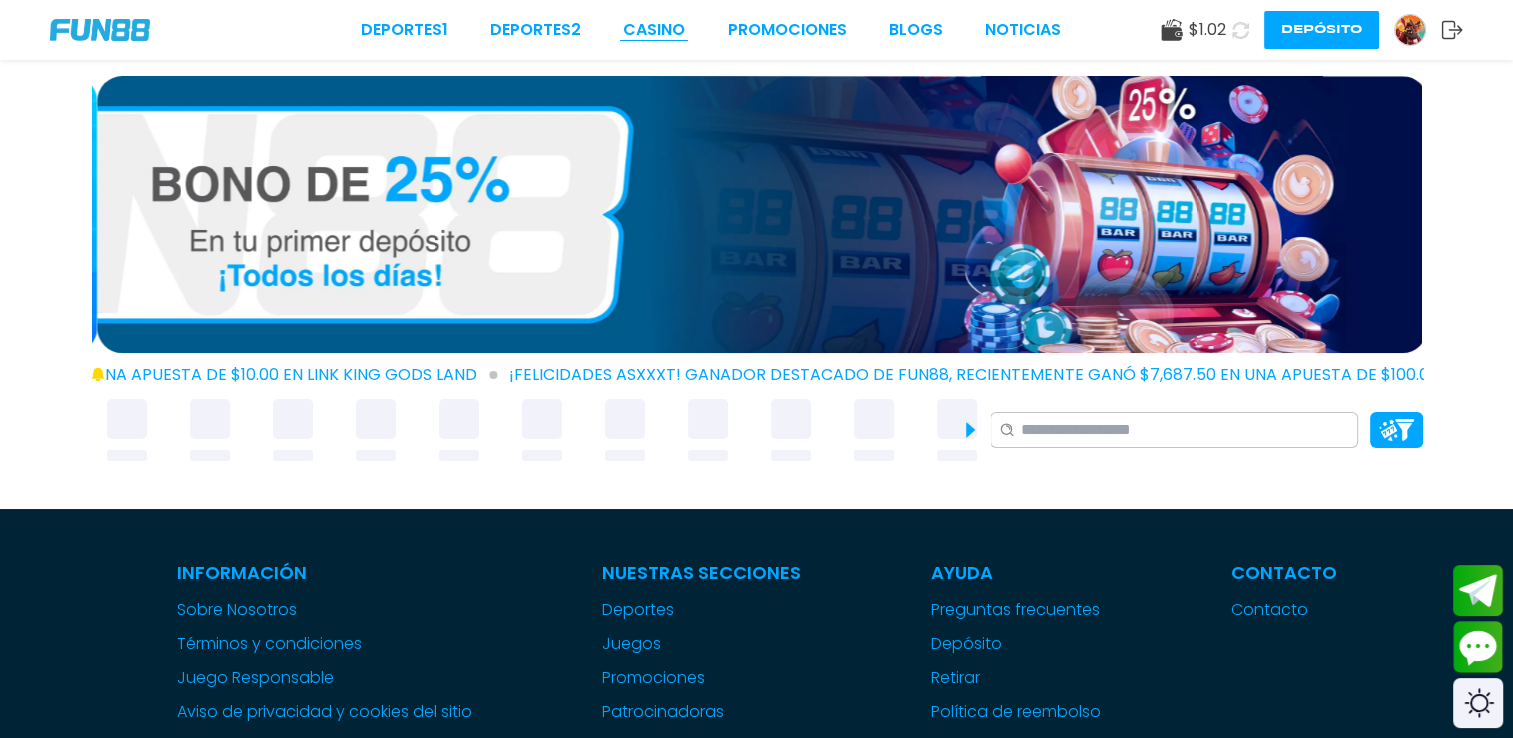 click on "CASINO" at bounding box center [654, 30] 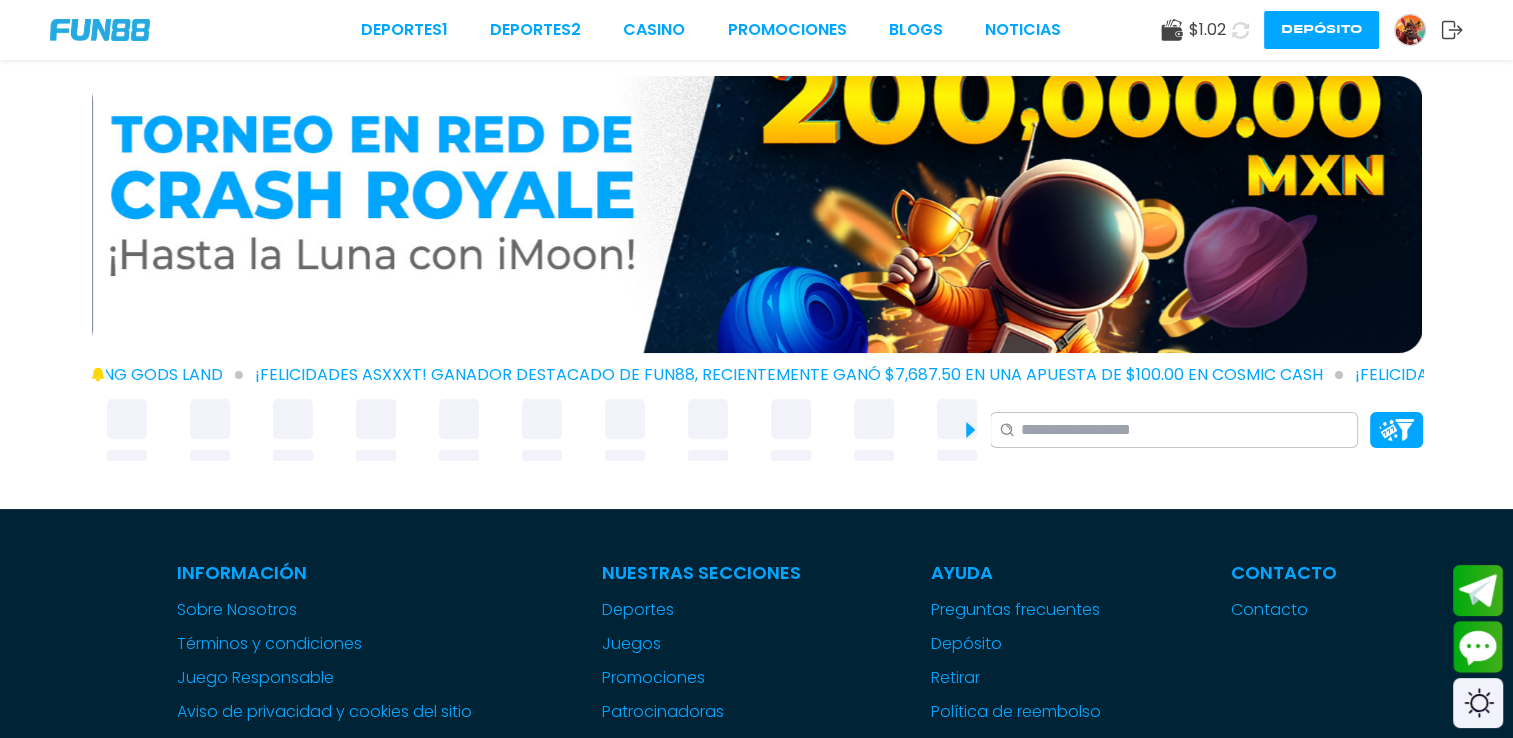 click 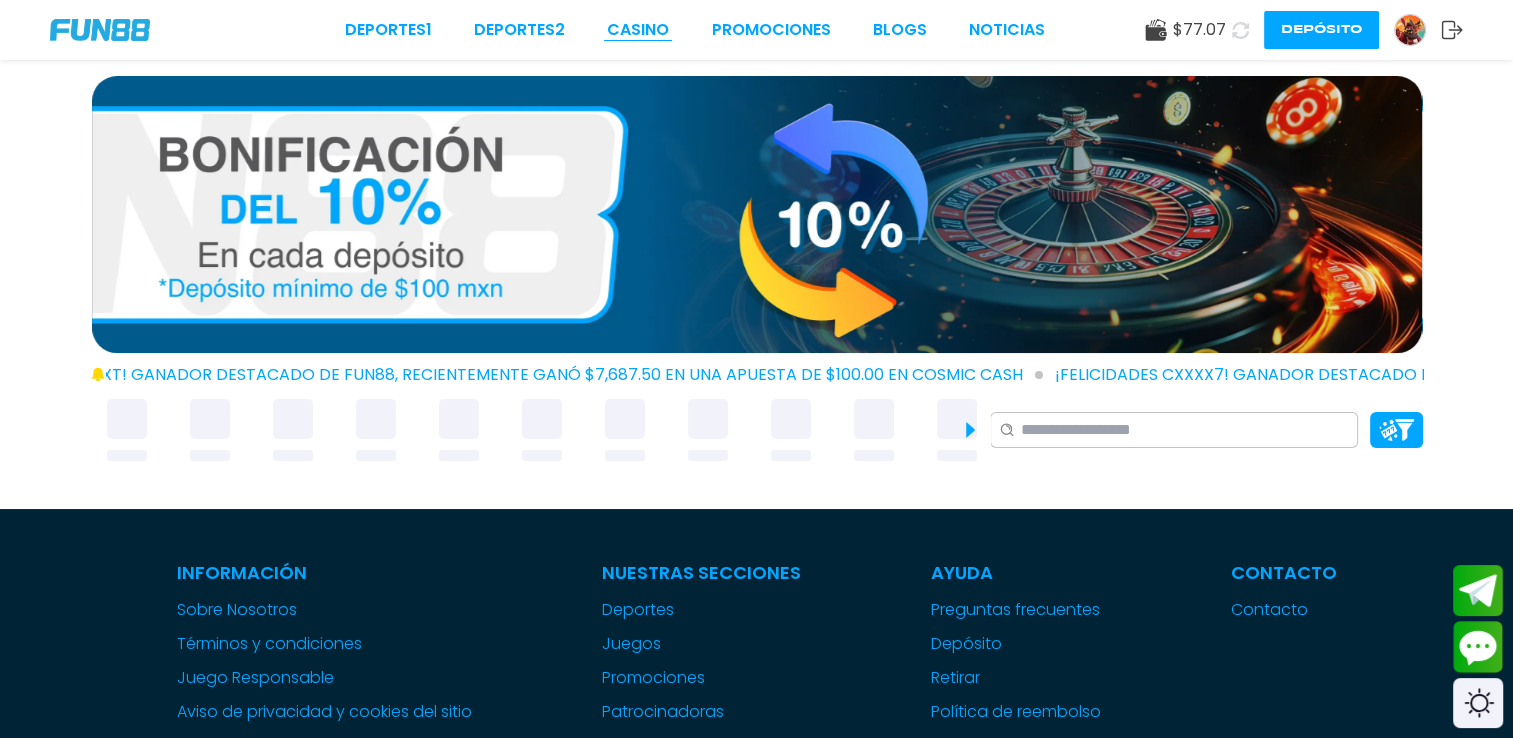 click on "CASINO" at bounding box center (638, 30) 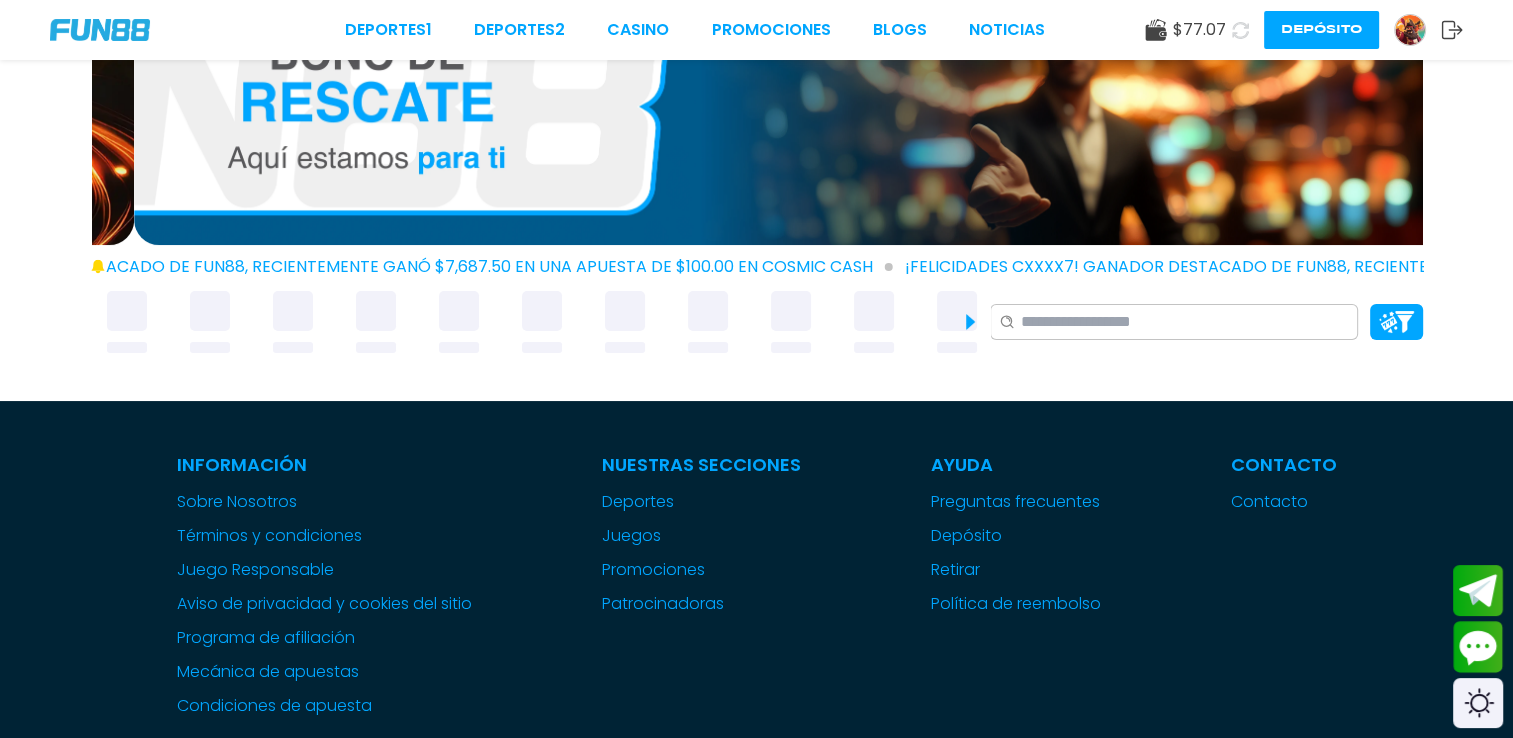 scroll, scrollTop: 120, scrollLeft: 0, axis: vertical 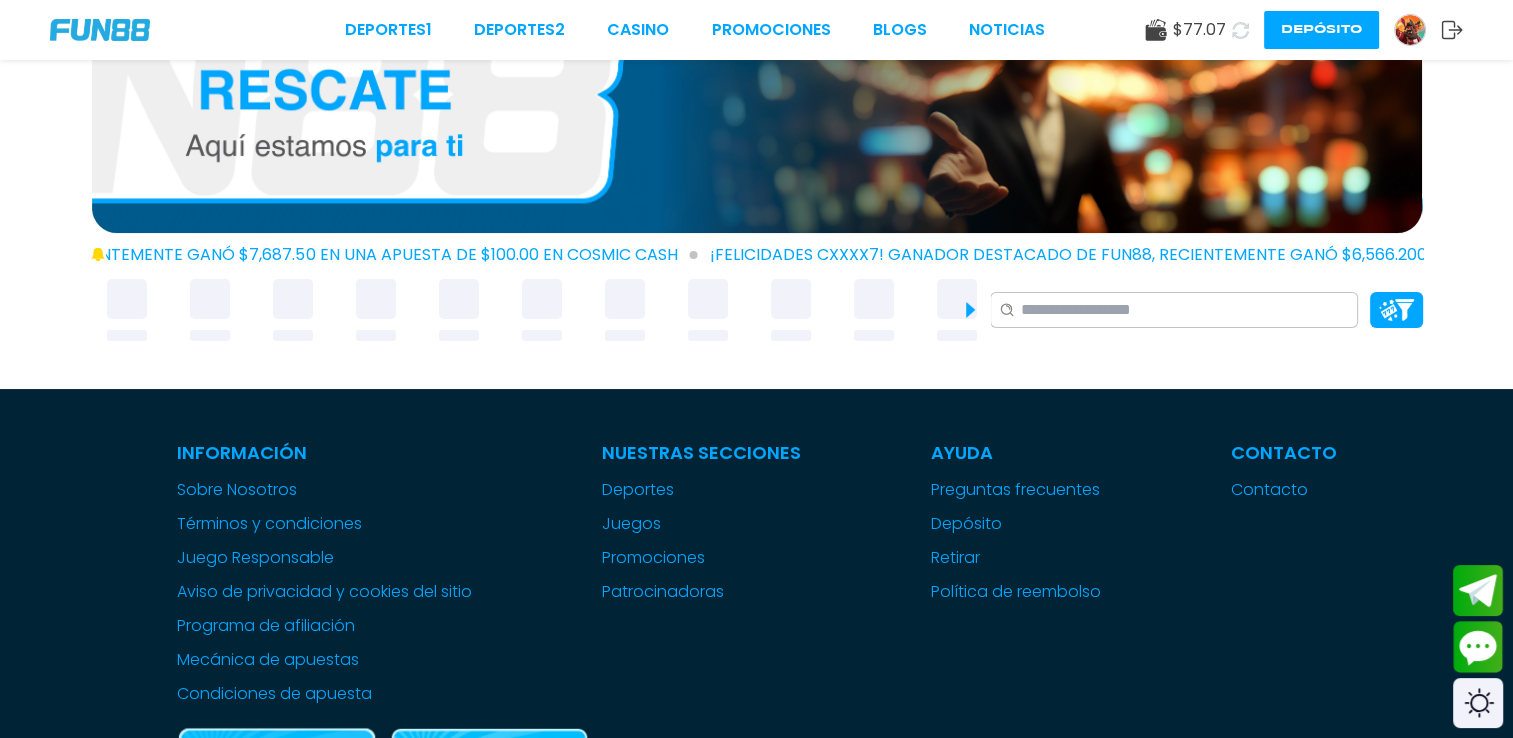 click at bounding box center (210, 299) 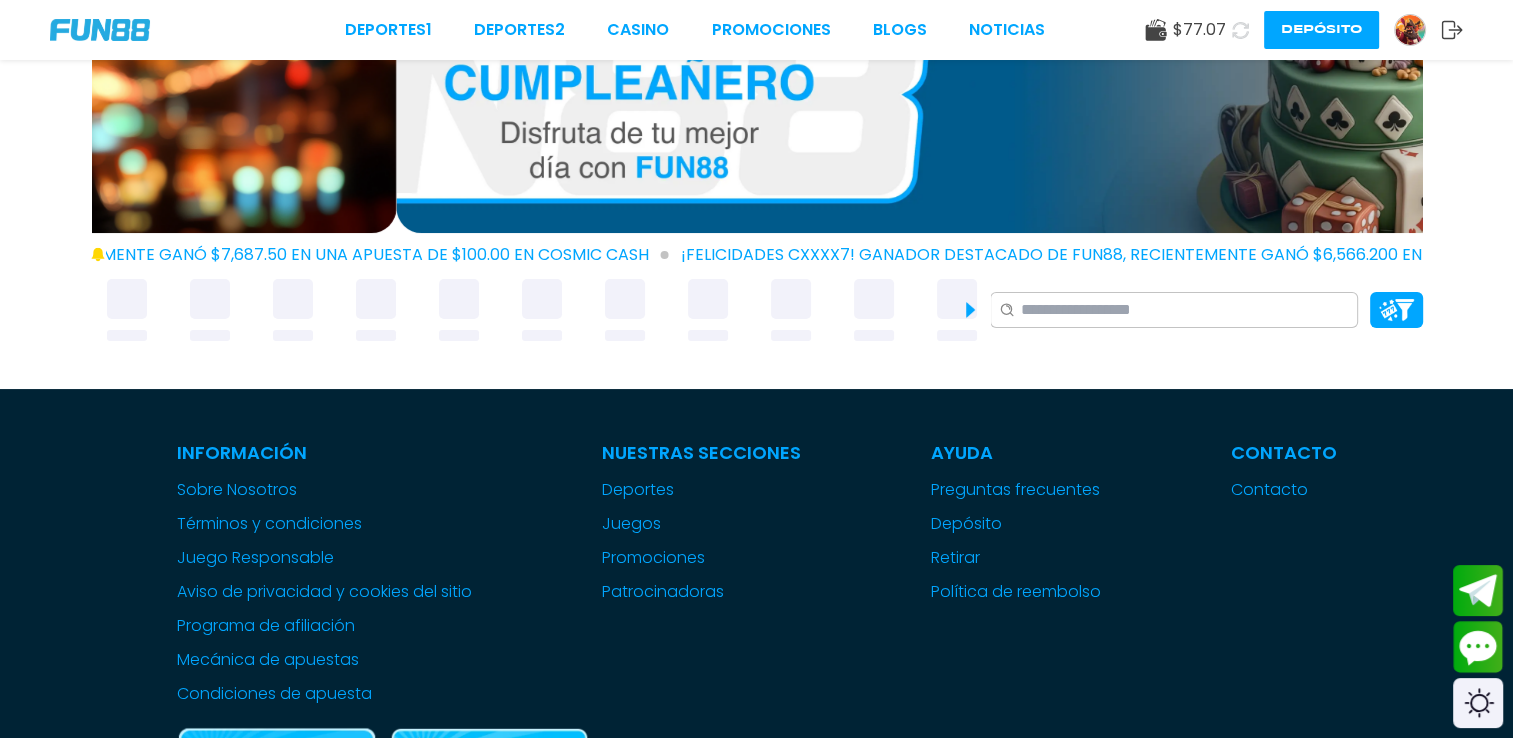 click at bounding box center (293, 299) 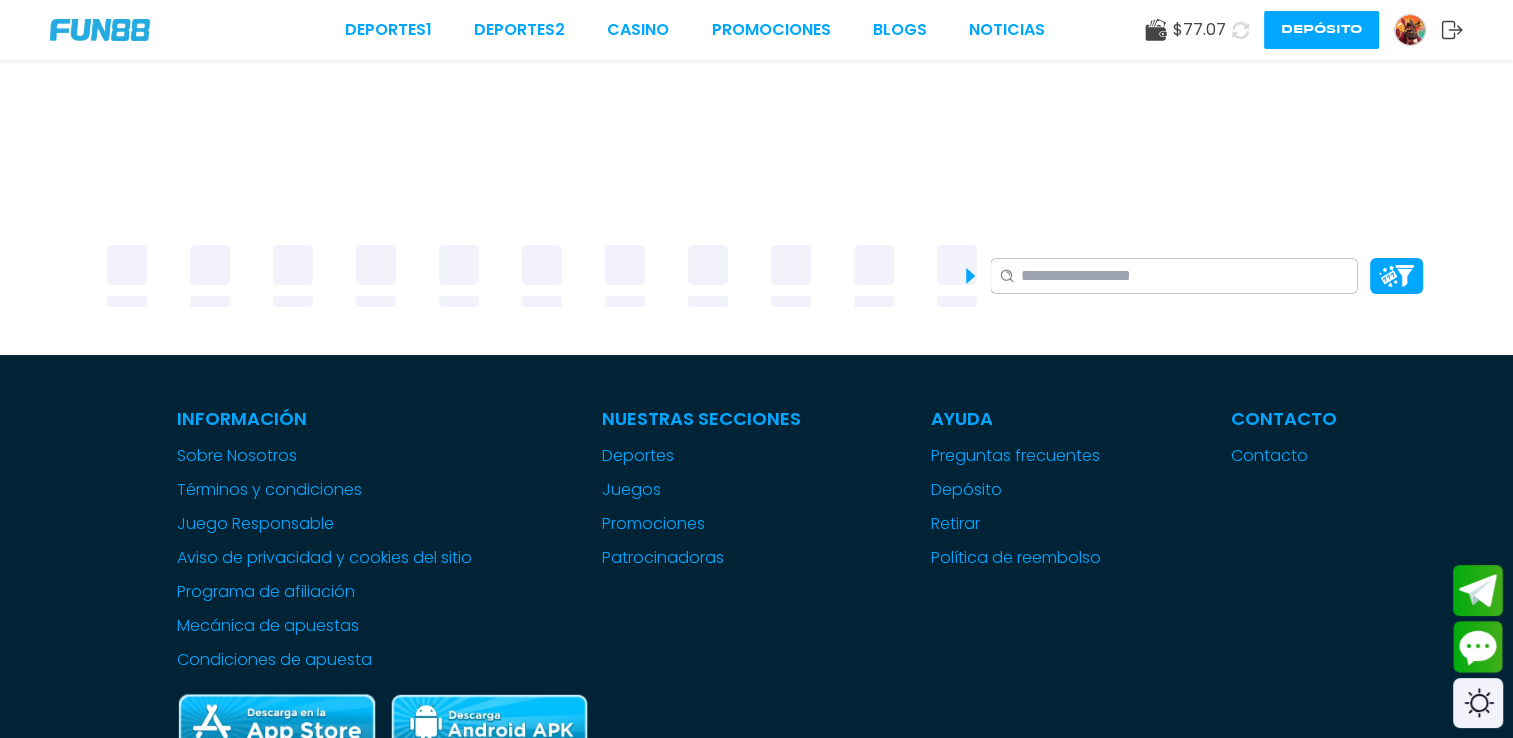 scroll, scrollTop: 120, scrollLeft: 0, axis: vertical 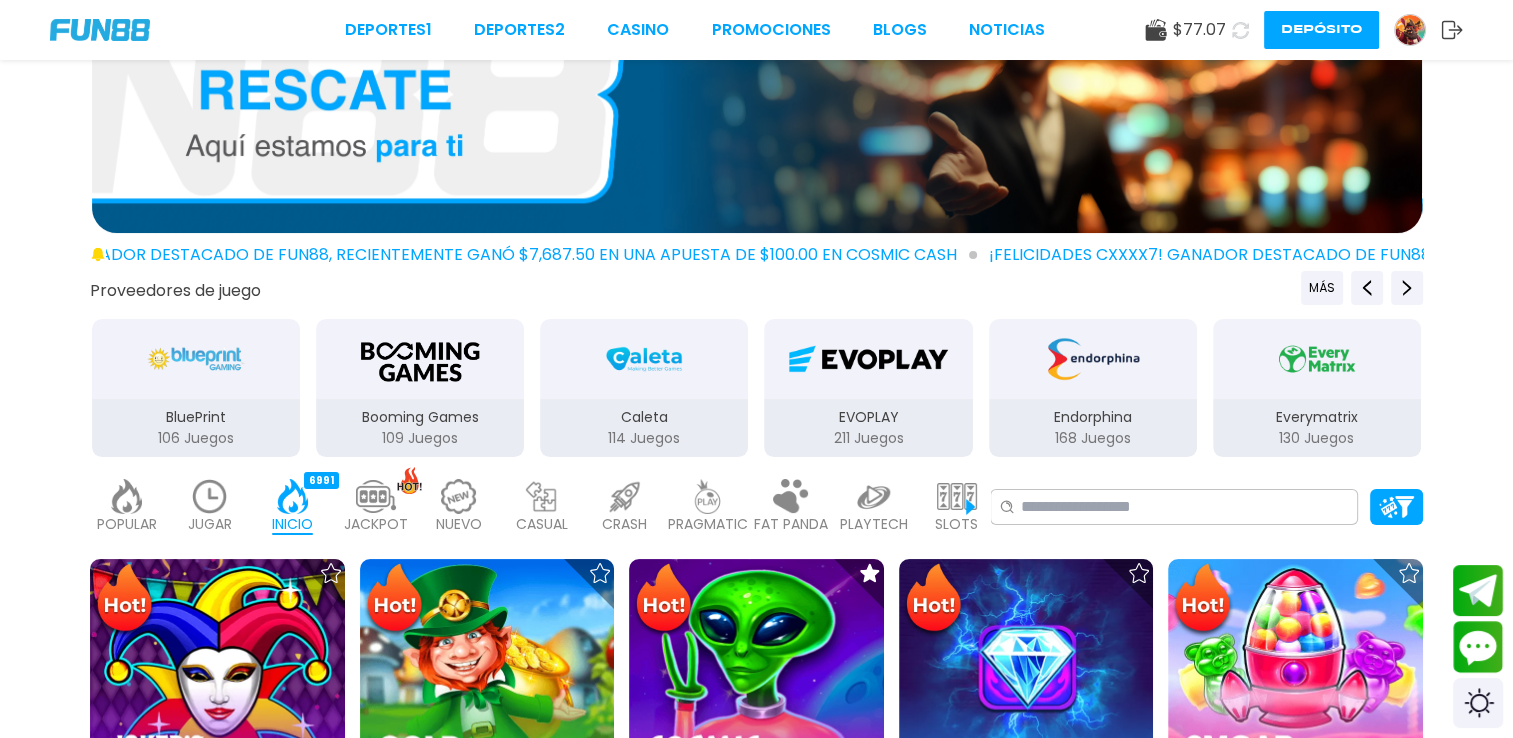 click on "JUGAR" at bounding box center (210, 524) 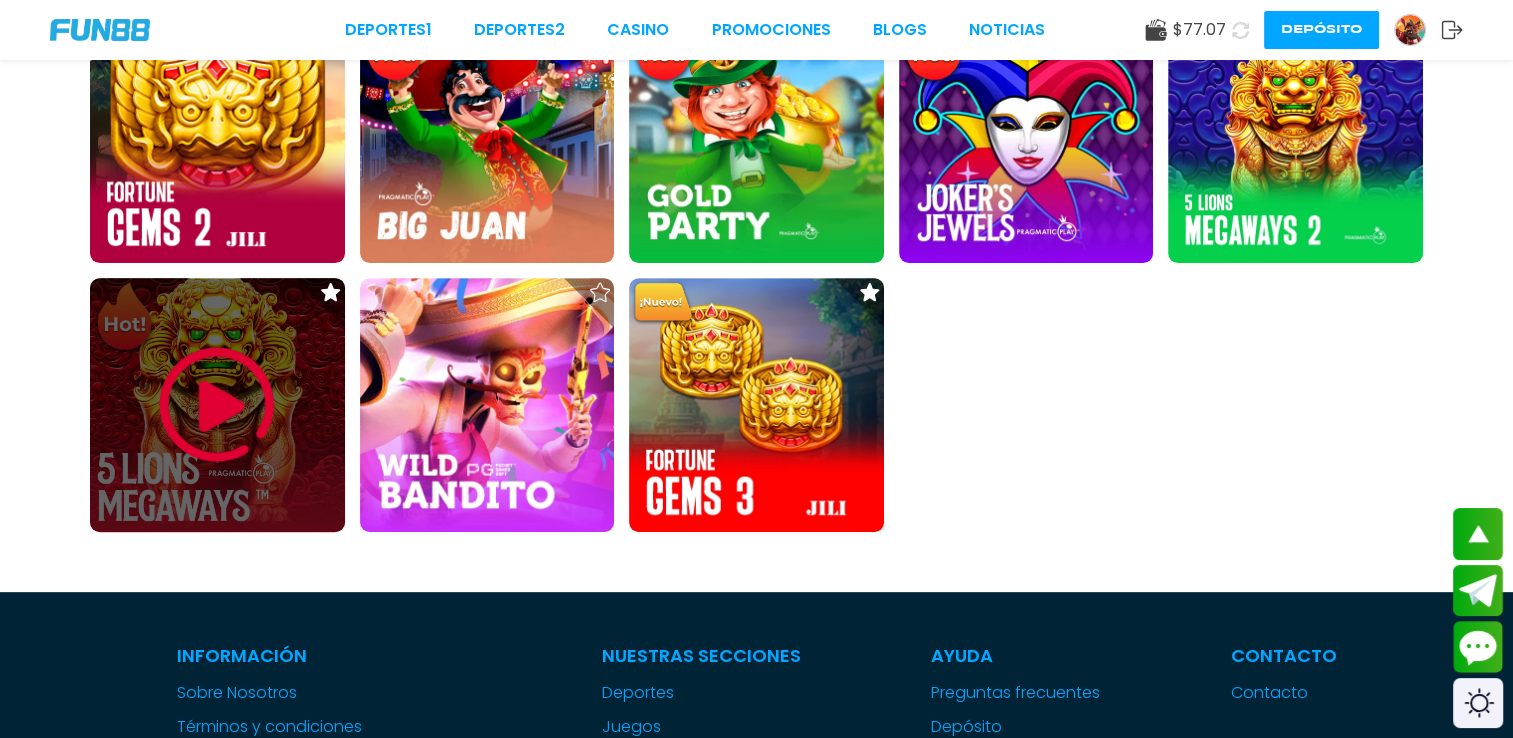 scroll, scrollTop: 680, scrollLeft: 0, axis: vertical 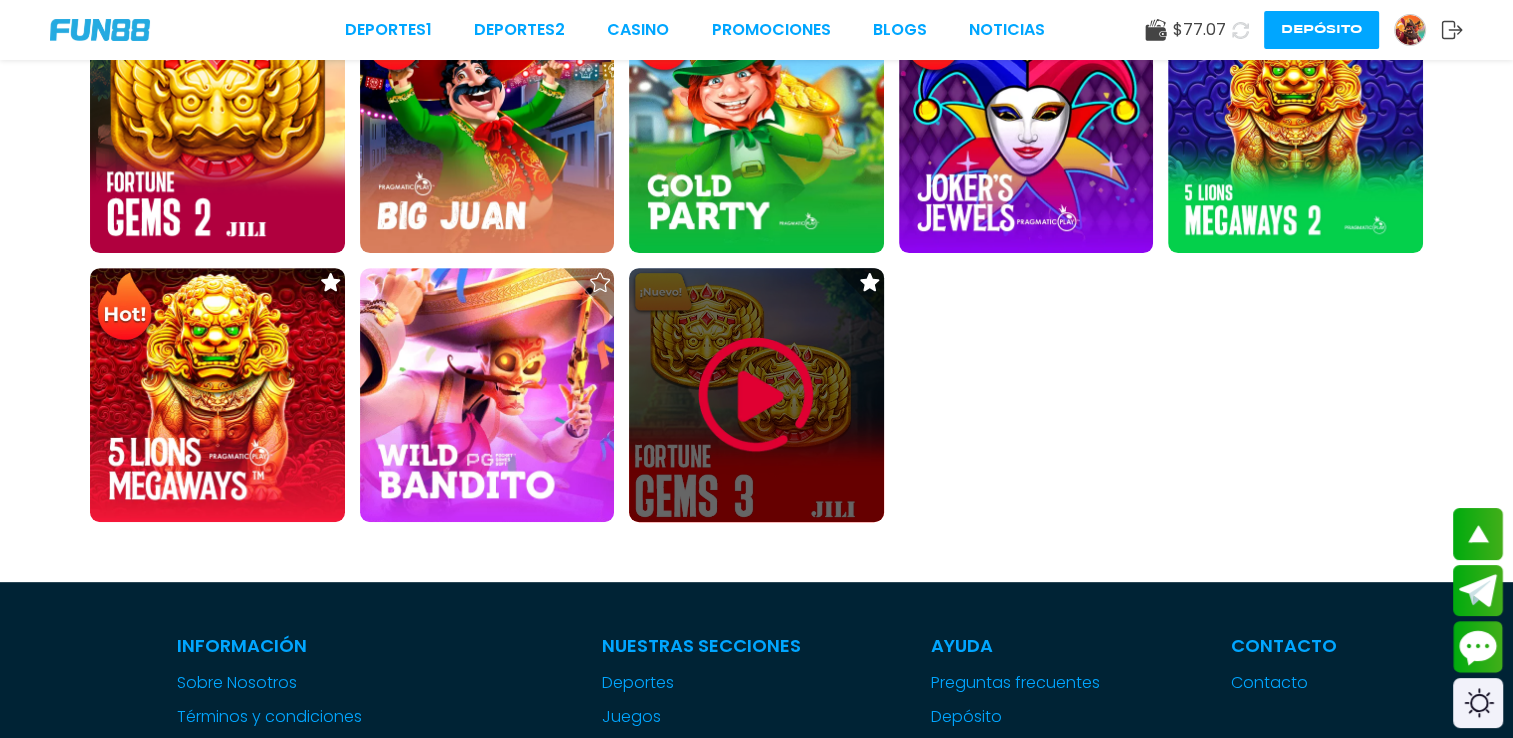 click at bounding box center [756, 395] 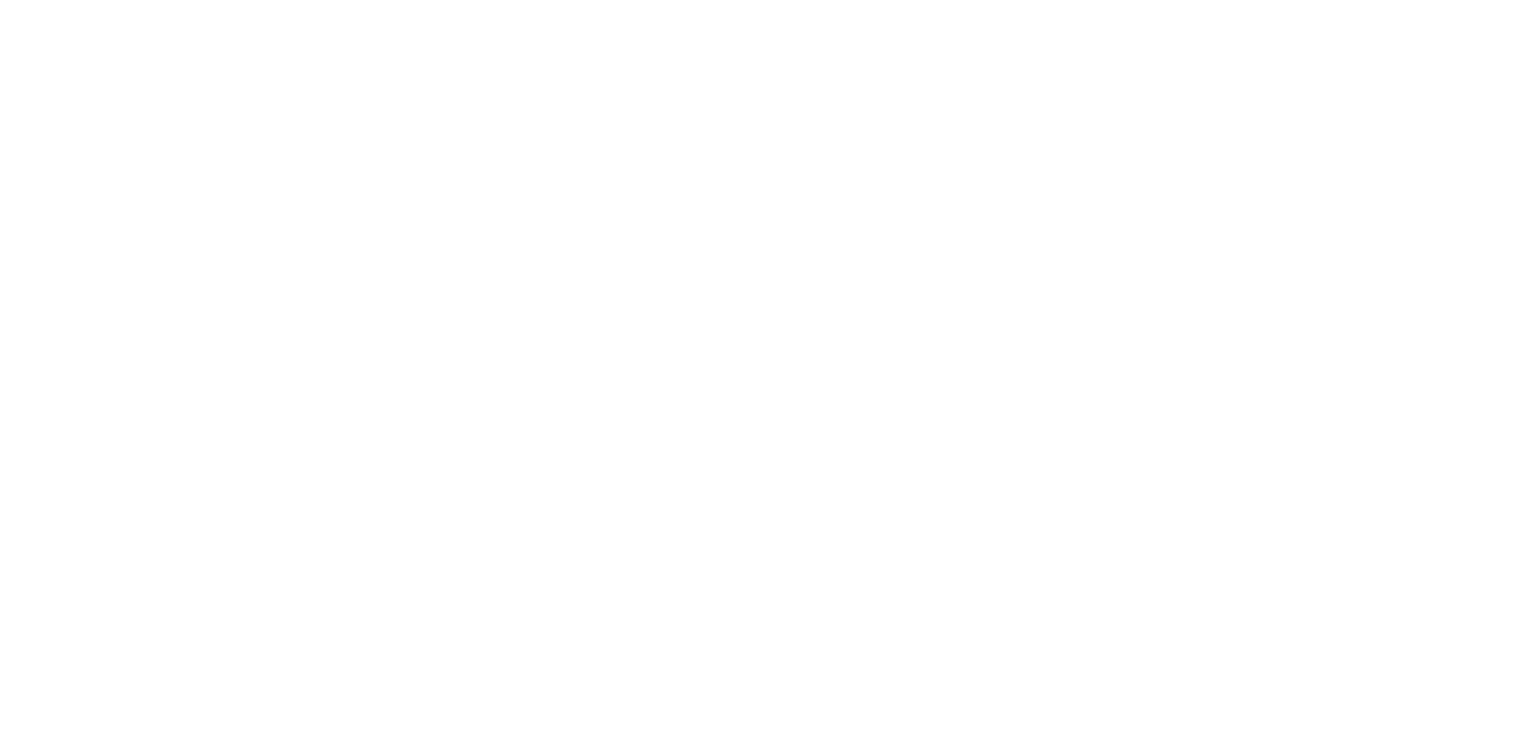 scroll, scrollTop: 0, scrollLeft: 0, axis: both 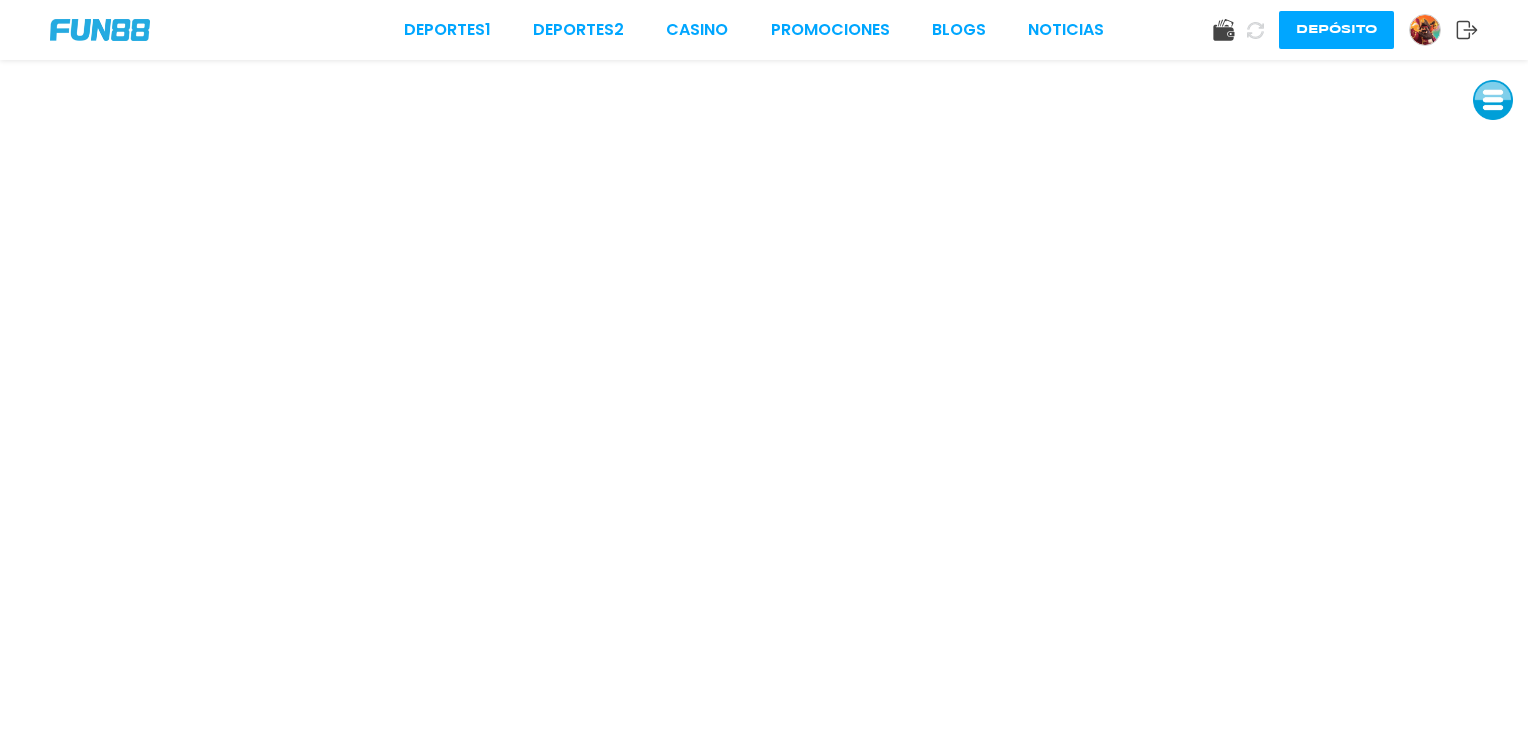 click at bounding box center (1425, 30) 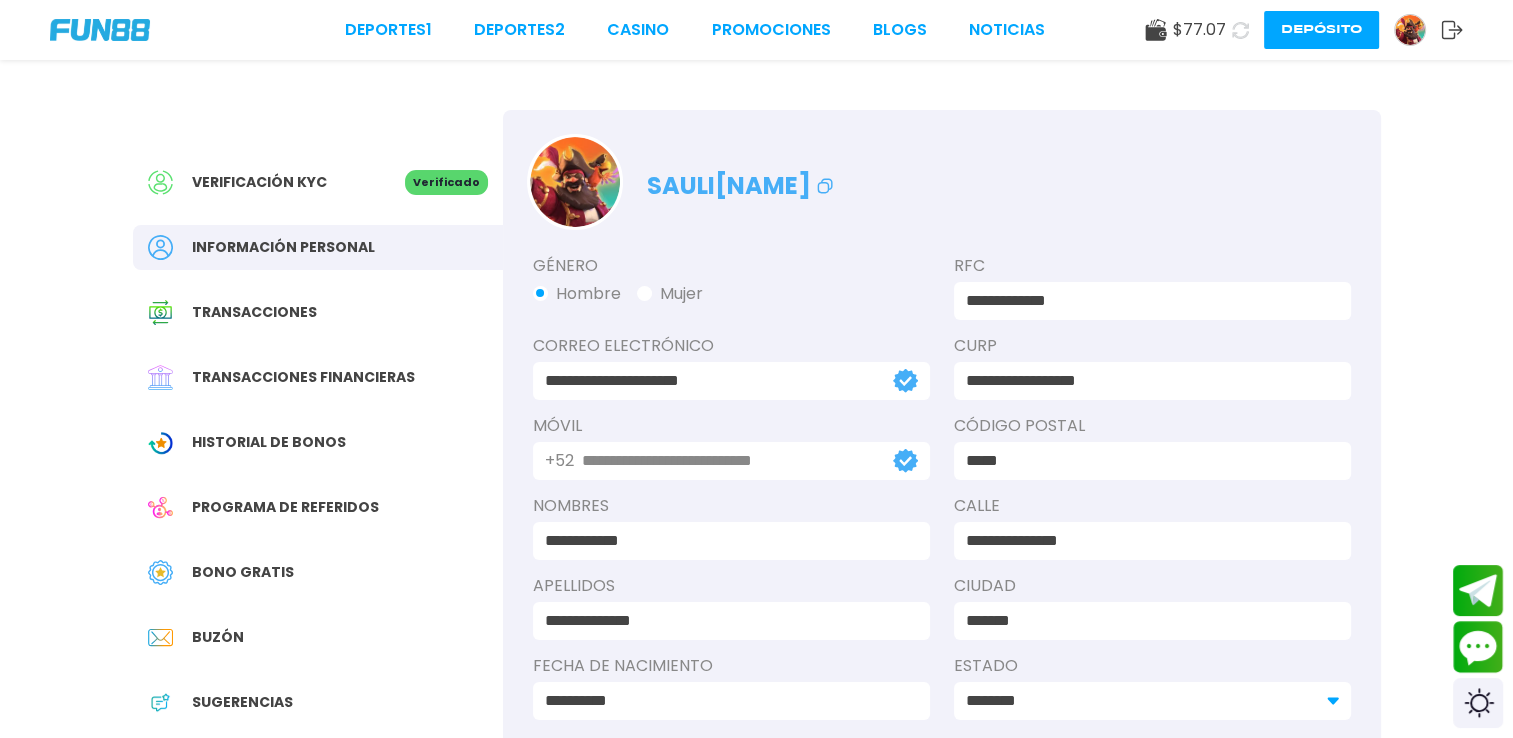 click on "Bono Gratis" at bounding box center [243, 572] 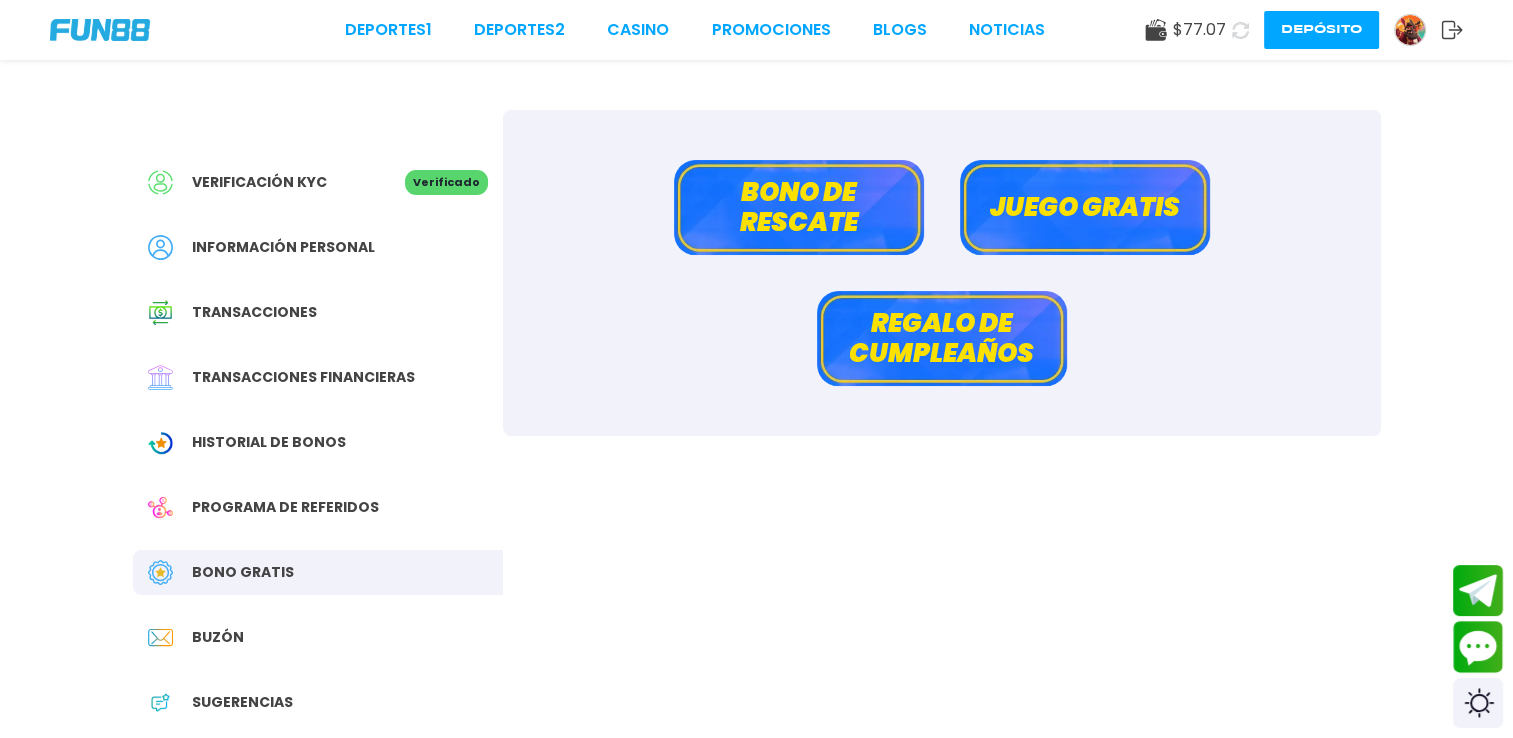 click on "Bono de rescate" at bounding box center (799, 207) 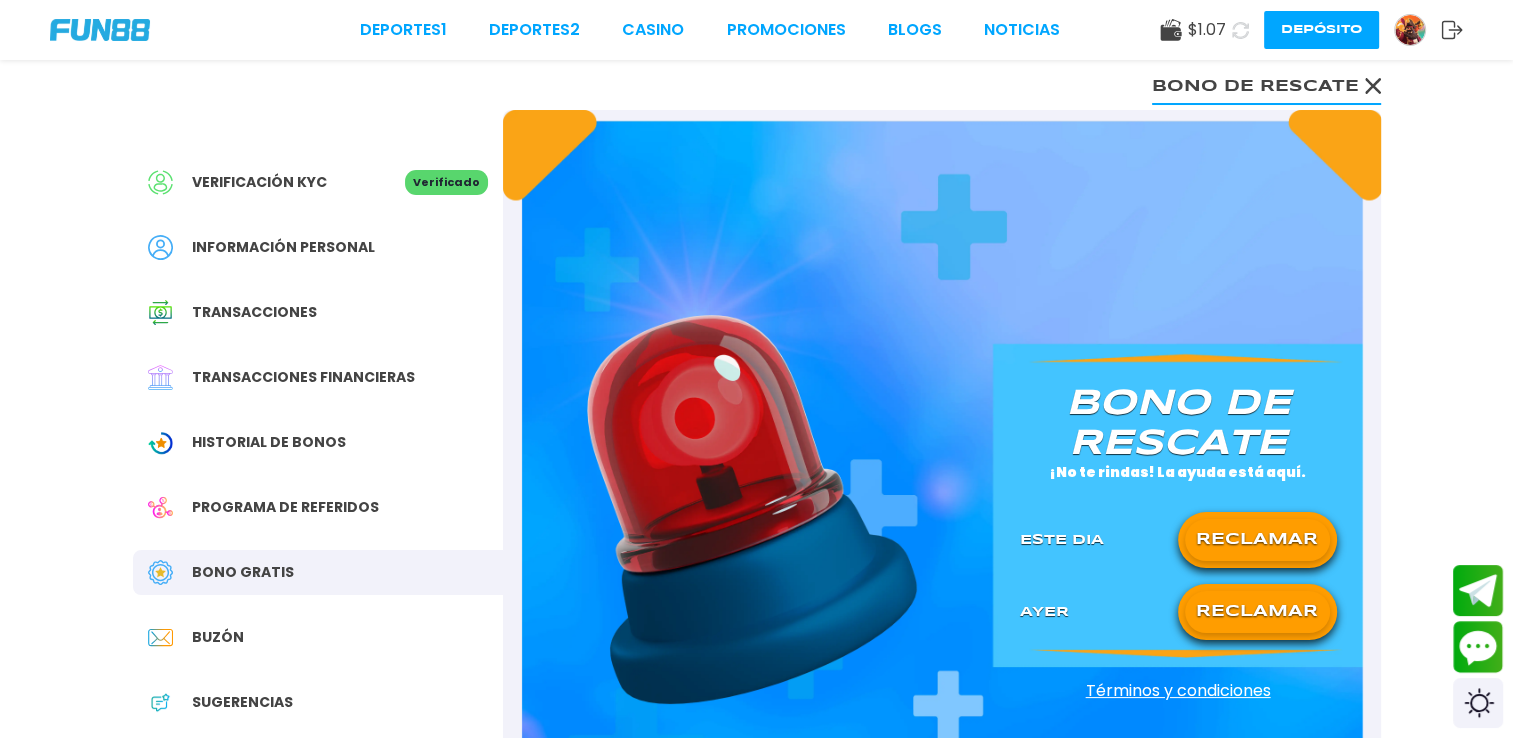 click on "RECLAMAR" at bounding box center (1257, 540) 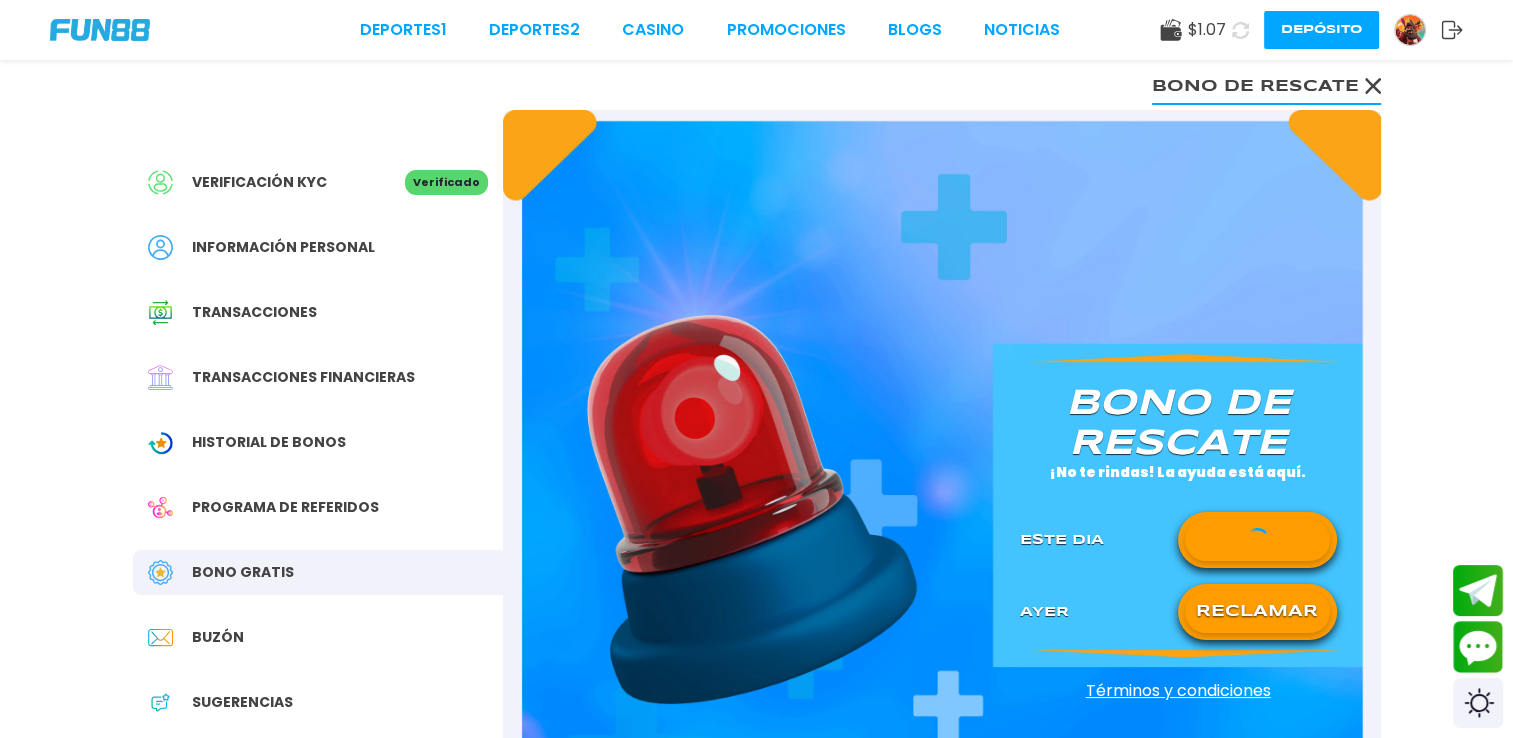 click on "RECLAMAR" at bounding box center [1257, 612] 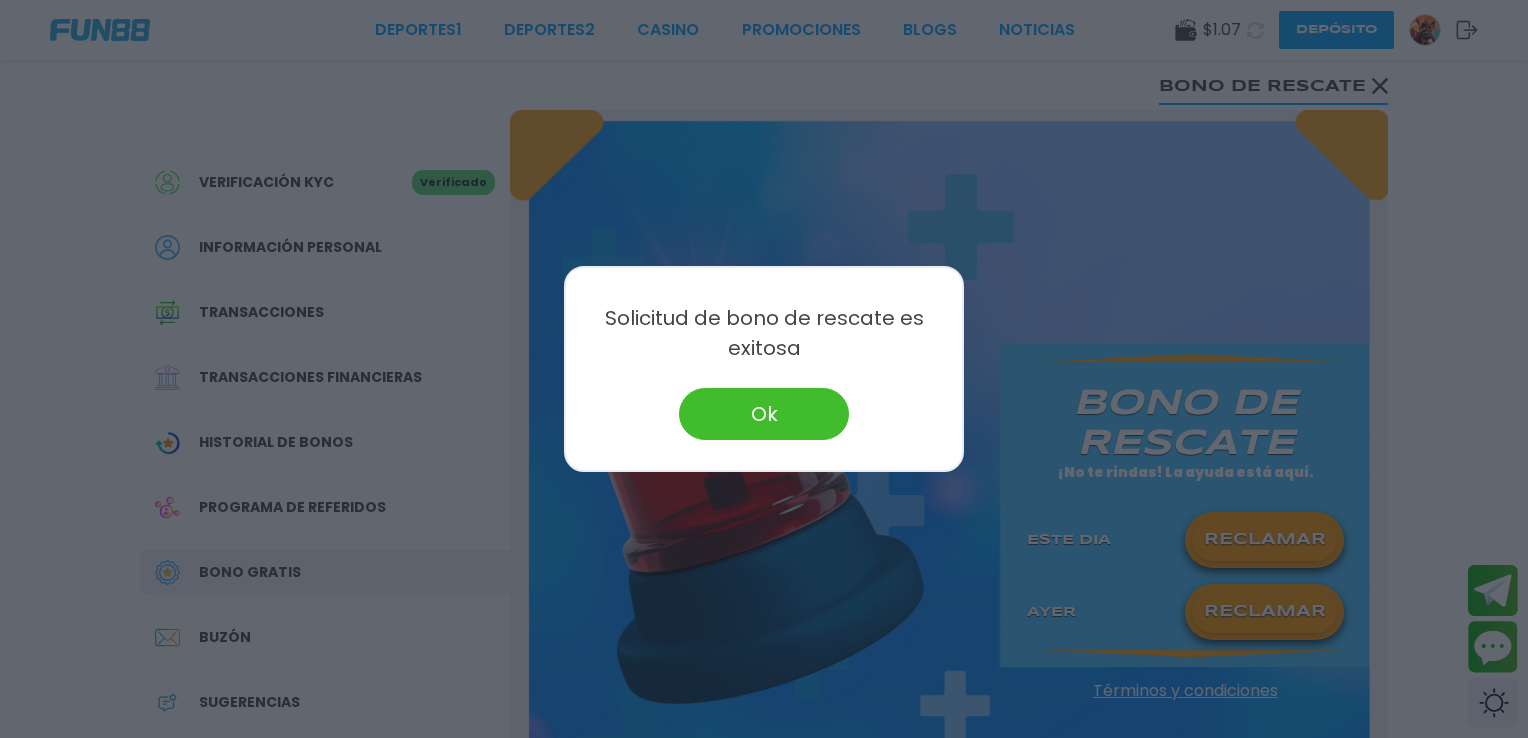 click on "Ok" at bounding box center [764, 414] 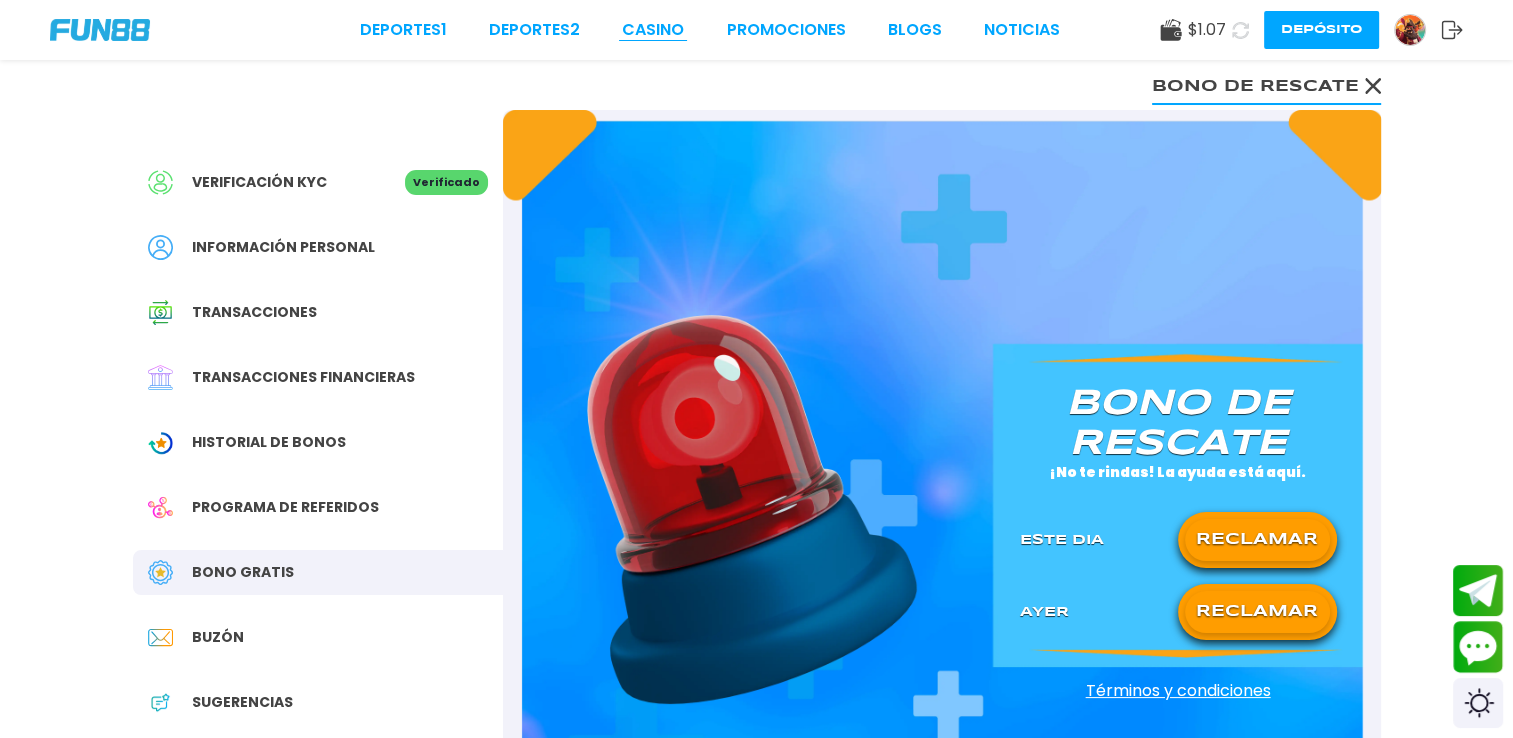 click on "CASINO" at bounding box center [653, 30] 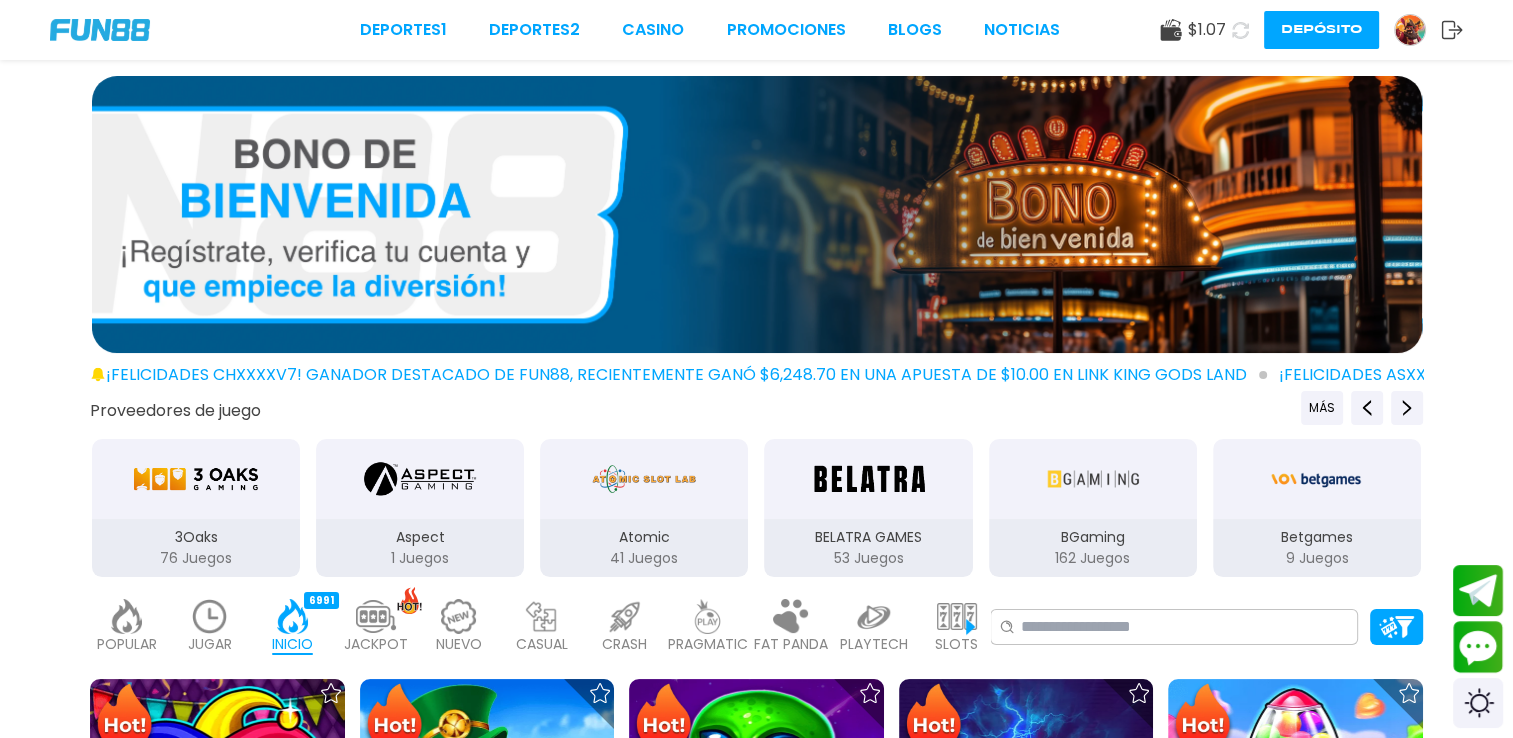 click 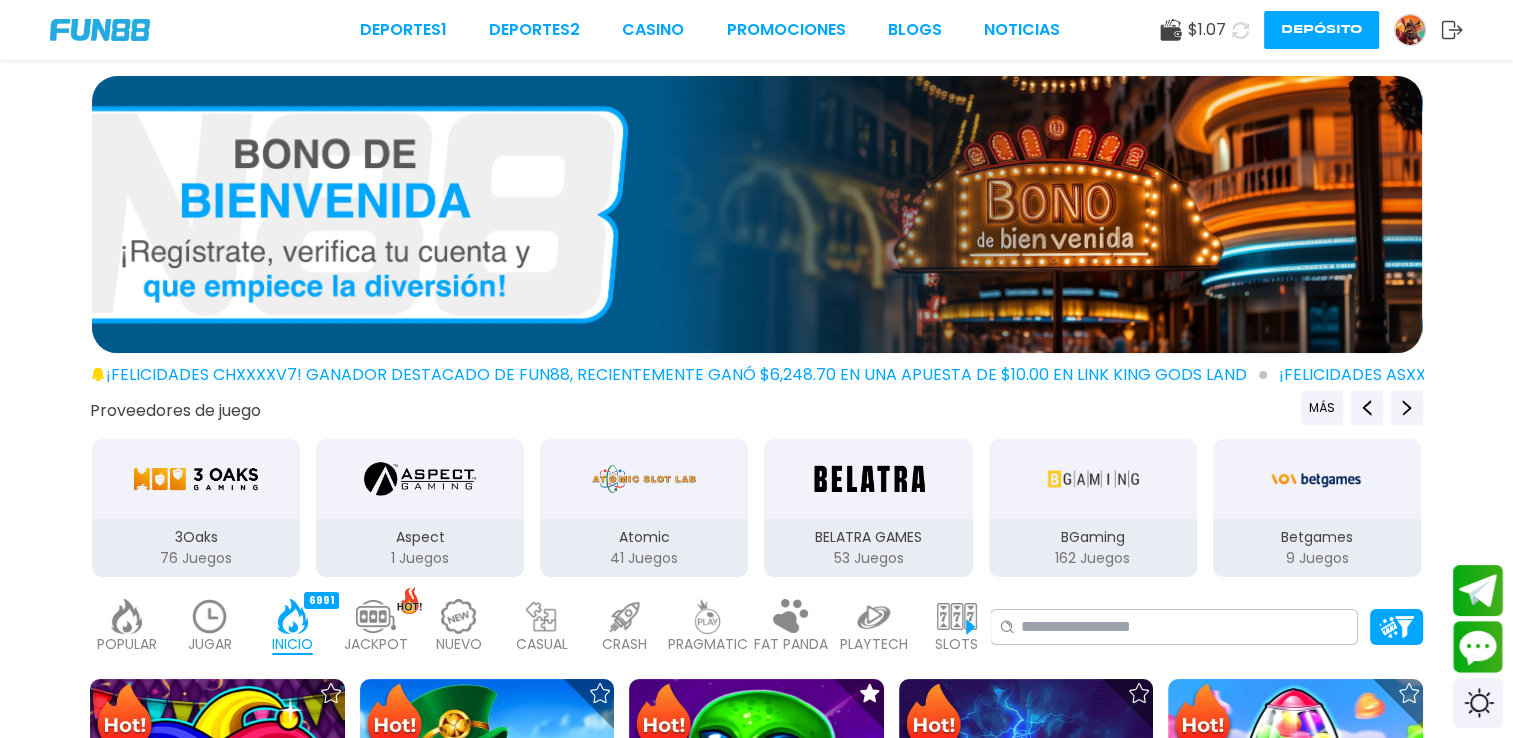click 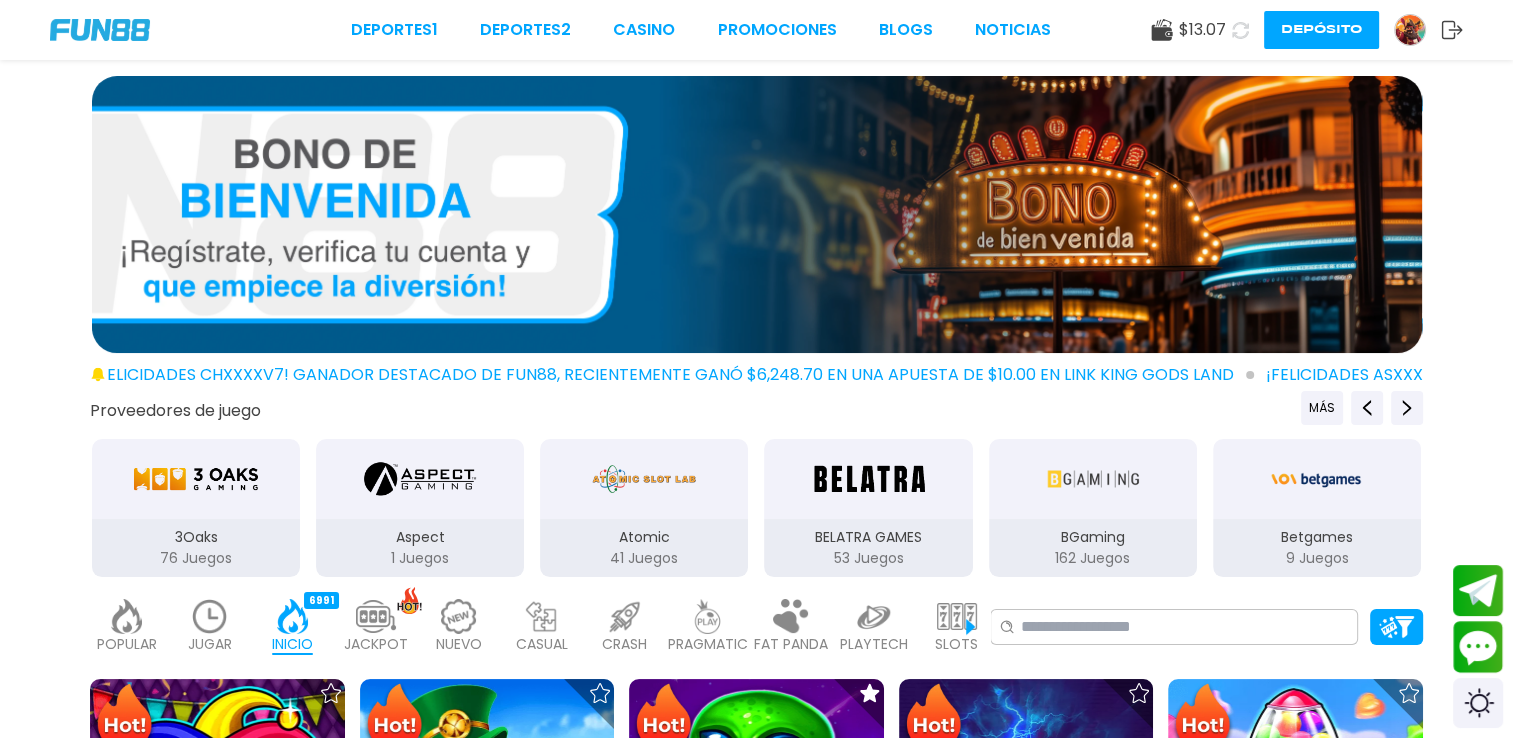 click 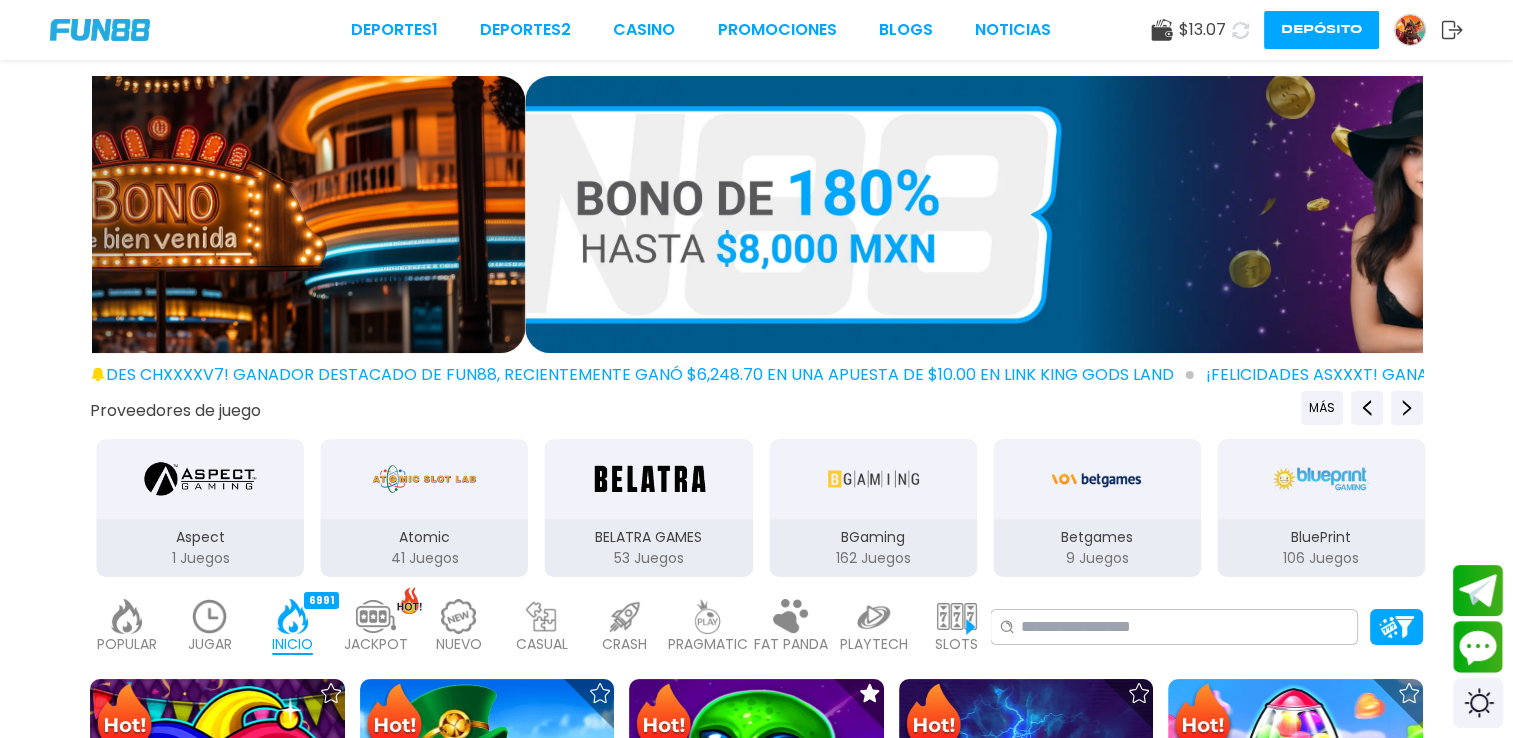type 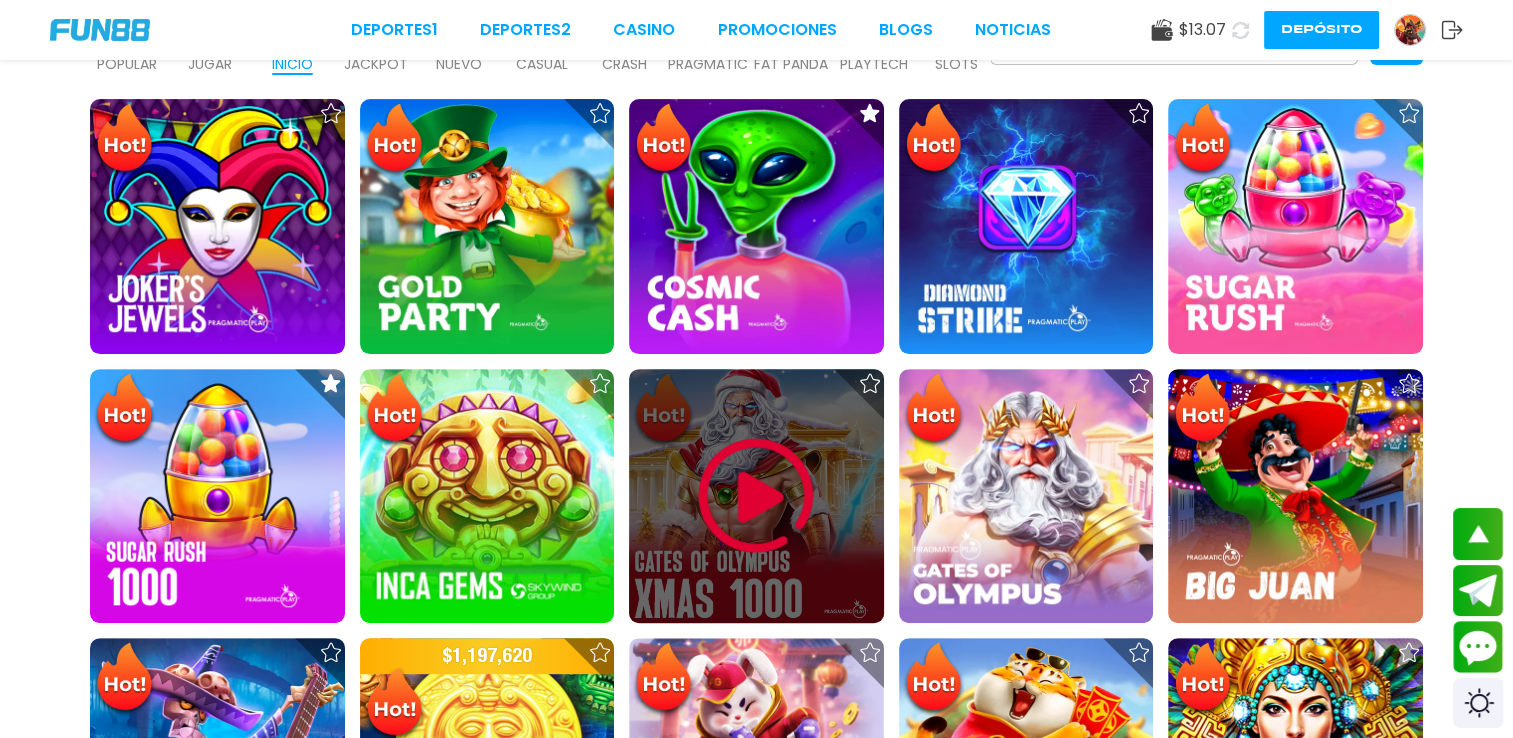 scroll, scrollTop: 600, scrollLeft: 0, axis: vertical 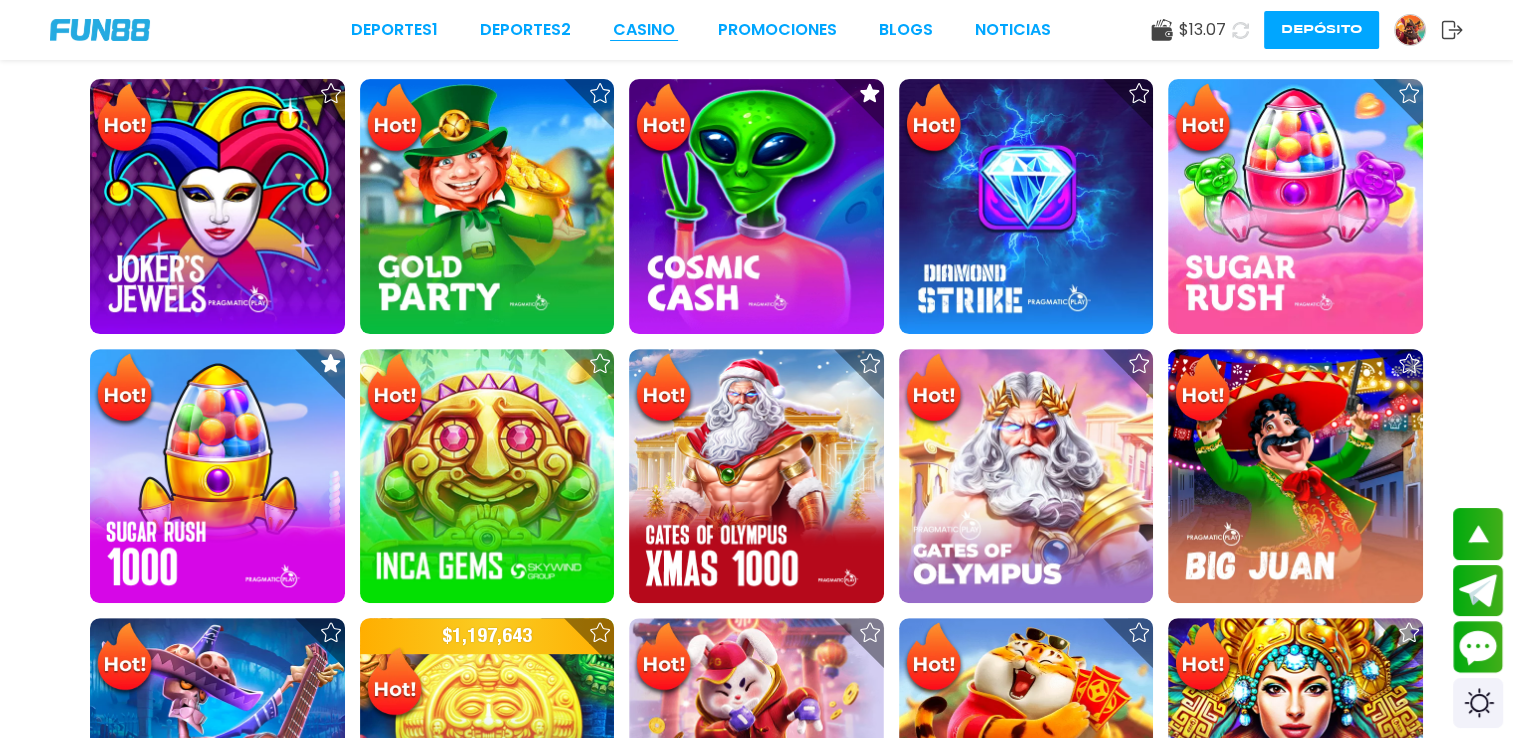 click on "CASINO" at bounding box center (644, 30) 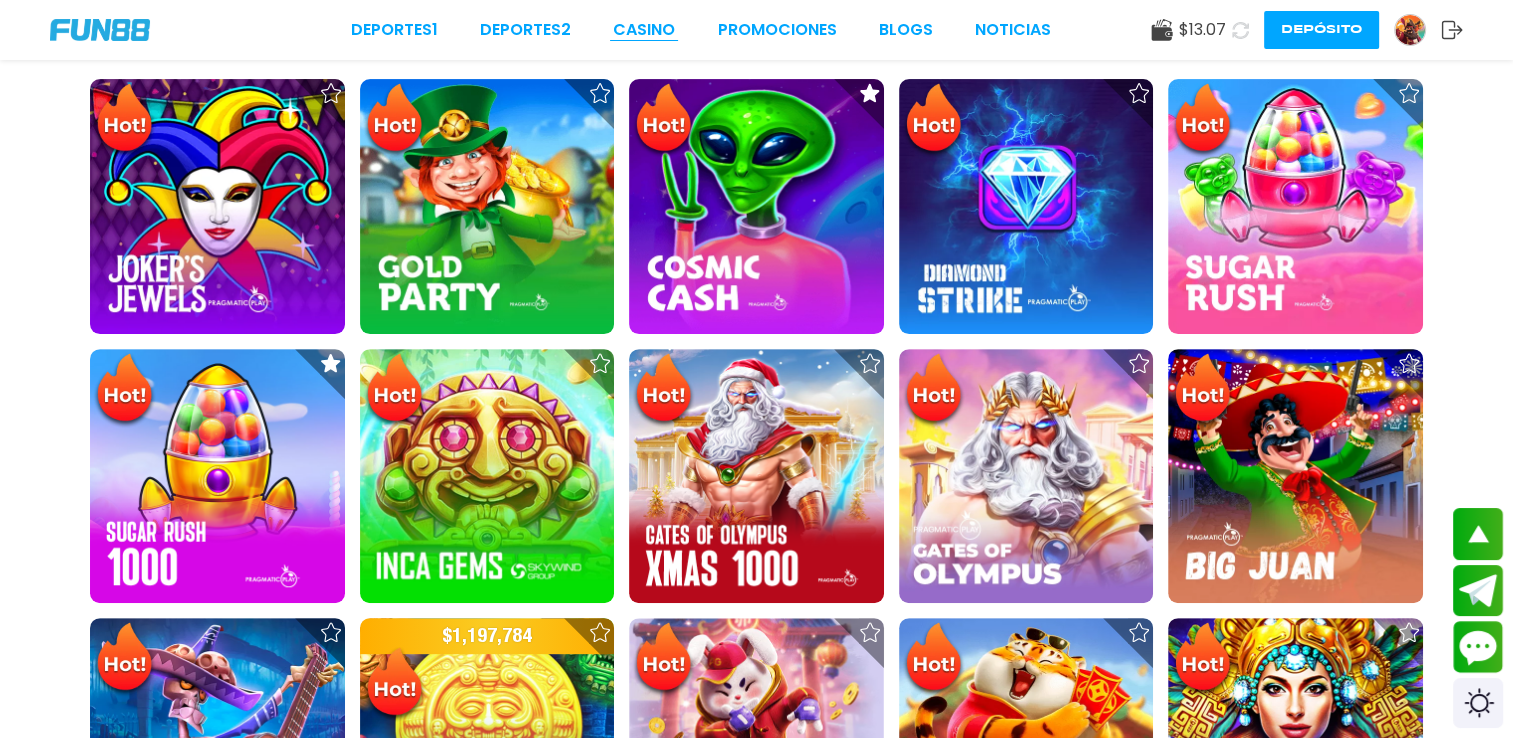 click on "CASINO" at bounding box center [644, 30] 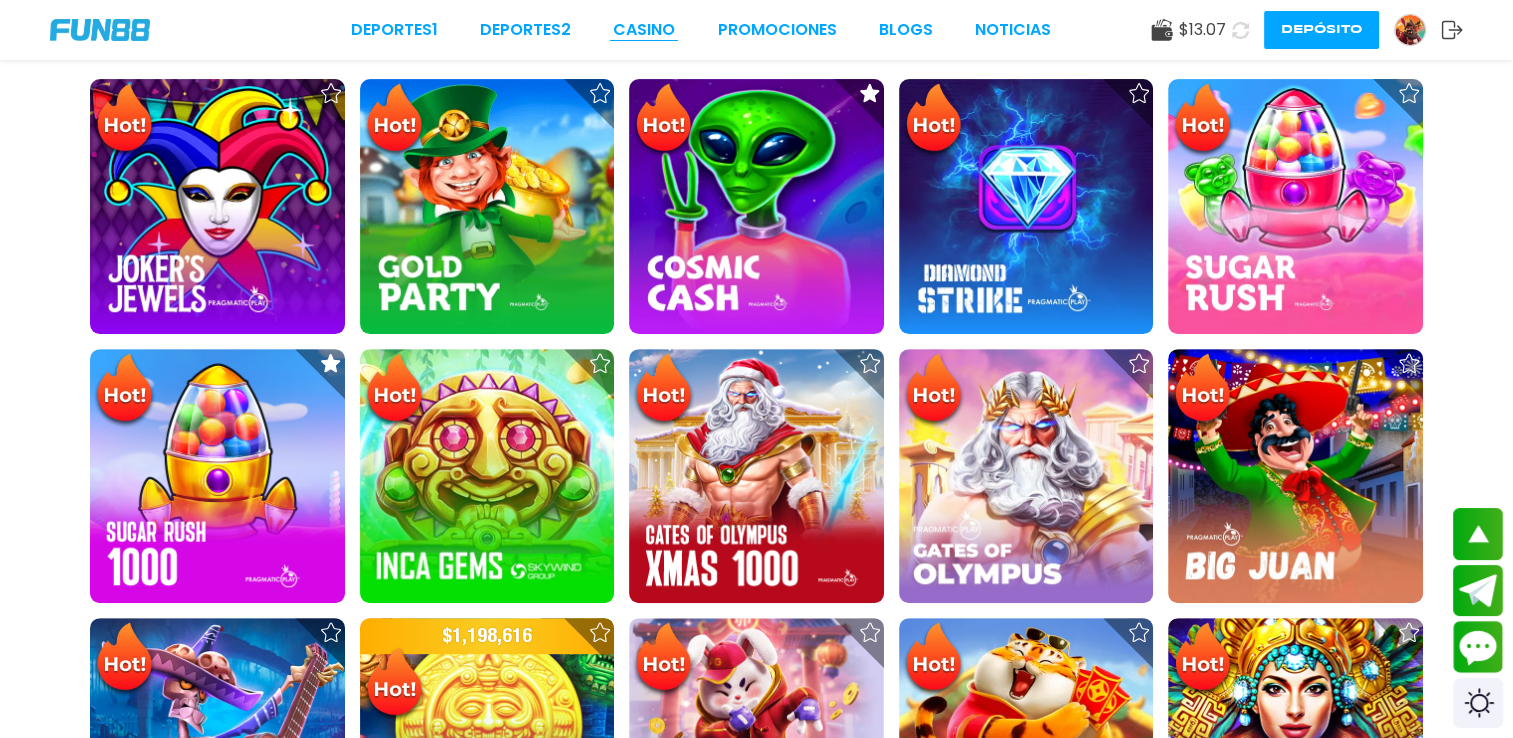 click on "CASINO" at bounding box center [644, 30] 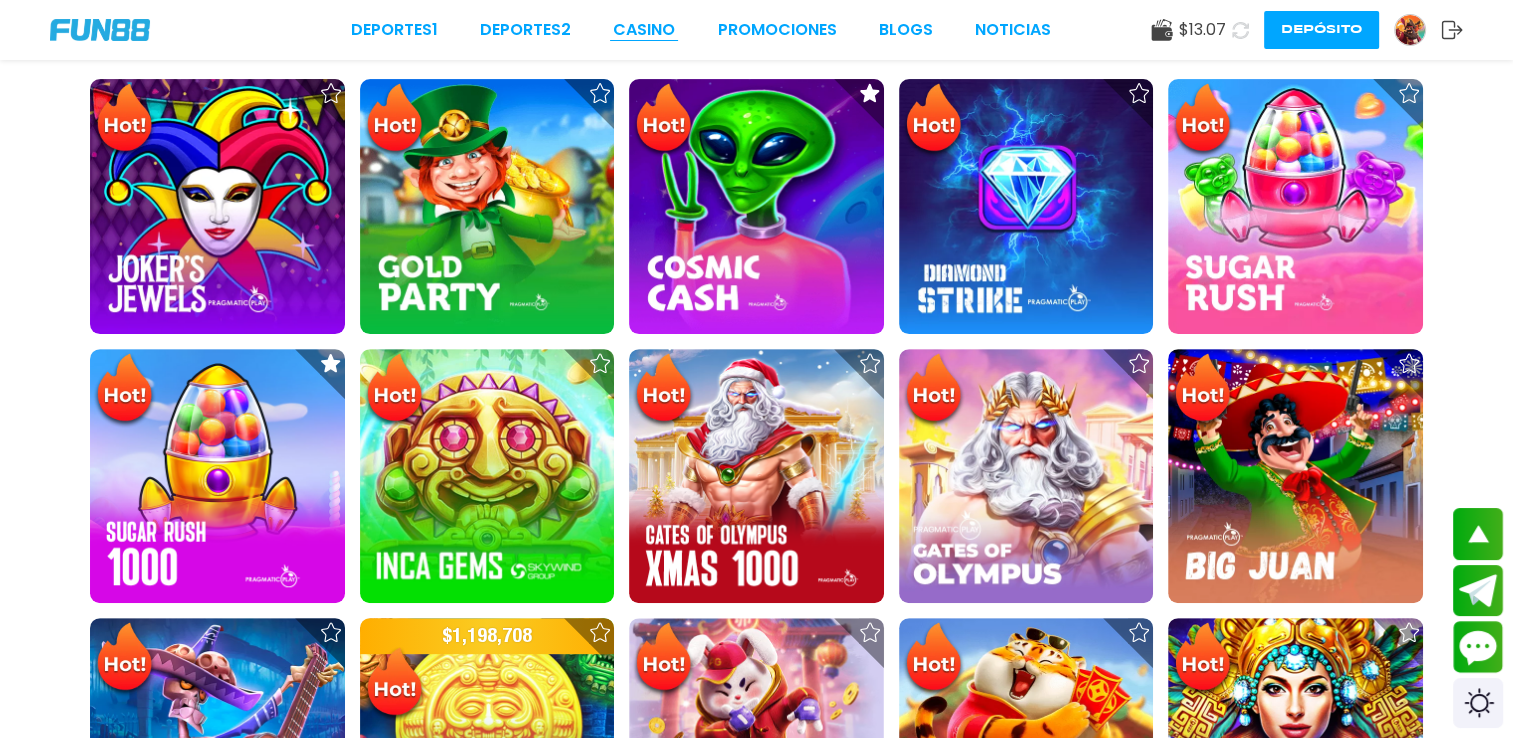 click on "CASINO" at bounding box center [644, 30] 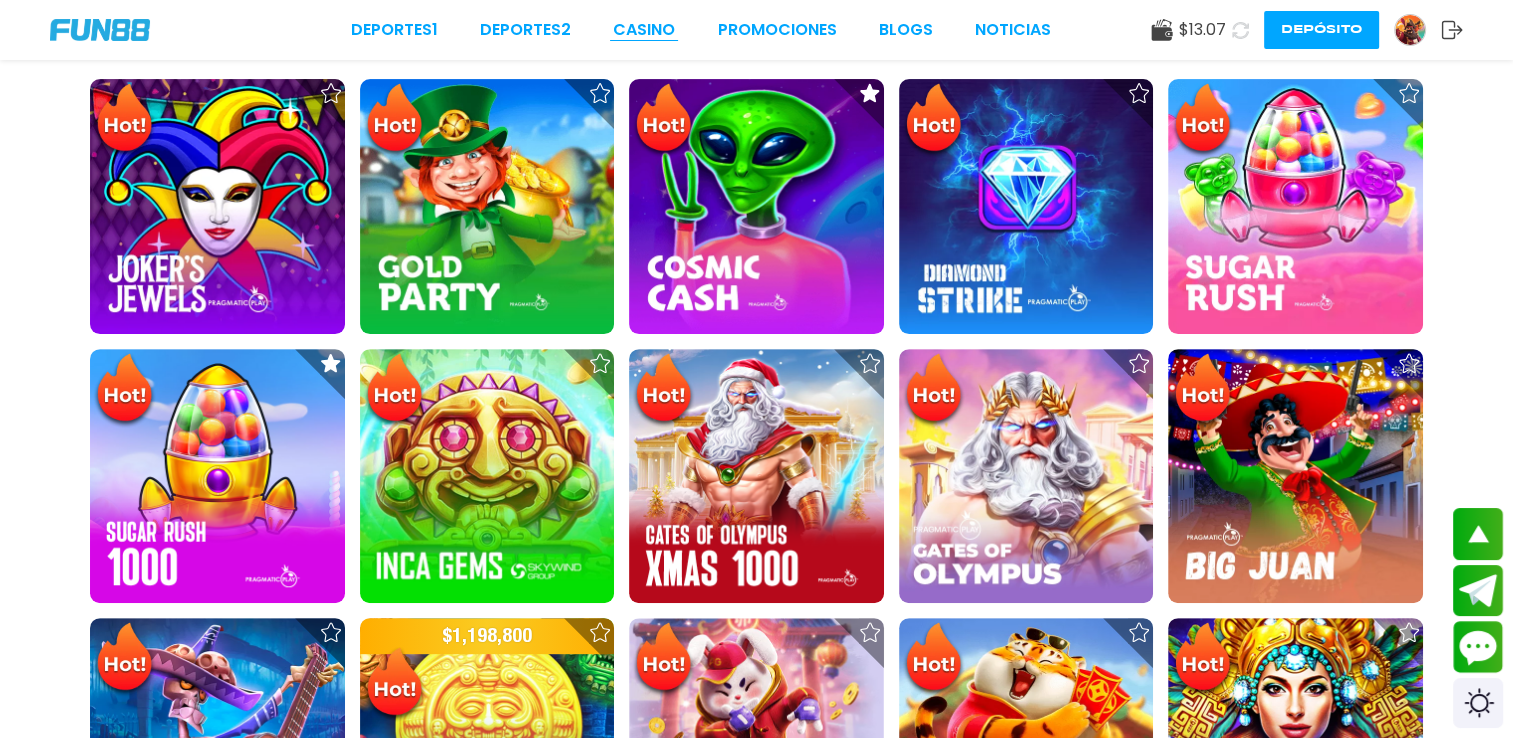 click on "CASINO" at bounding box center (644, 30) 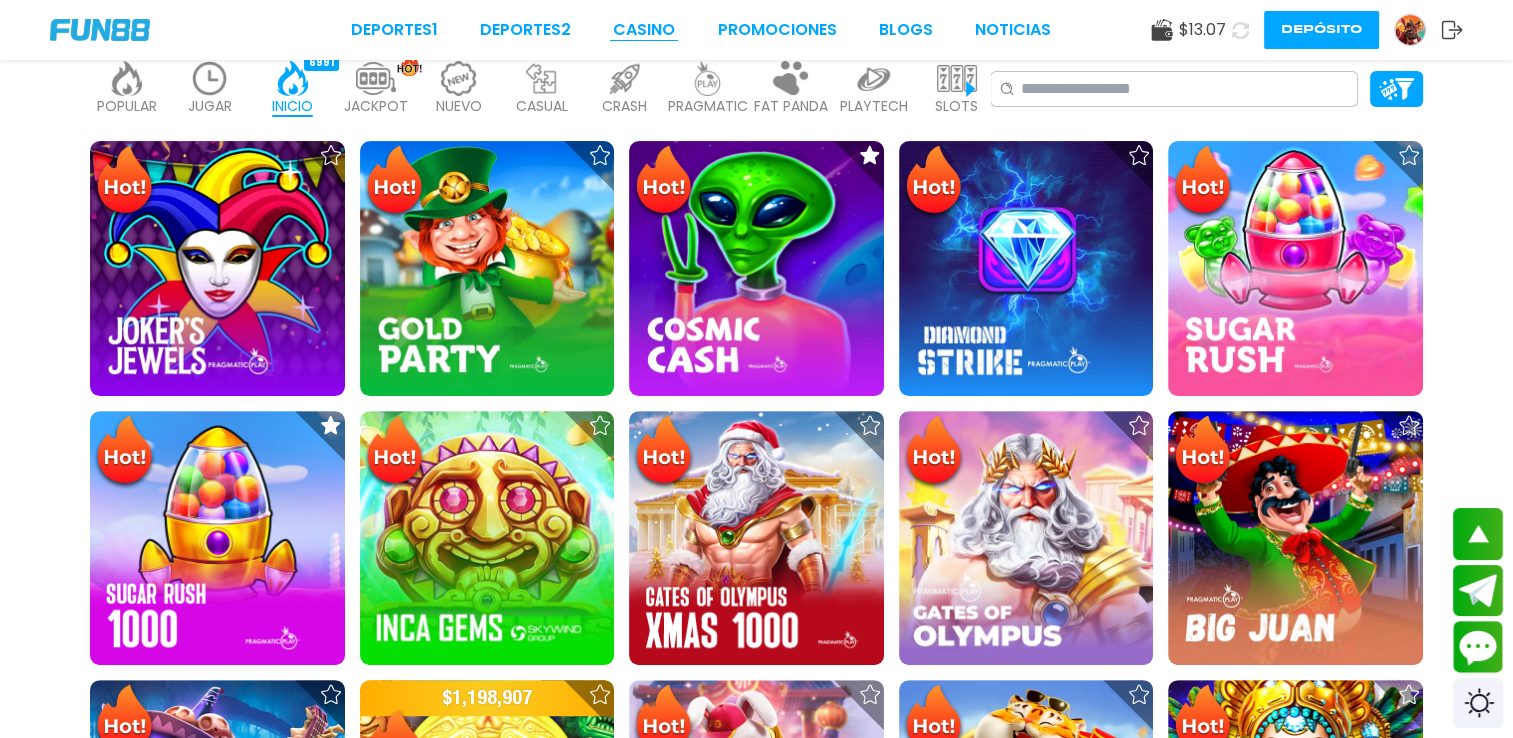 scroll, scrollTop: 520, scrollLeft: 0, axis: vertical 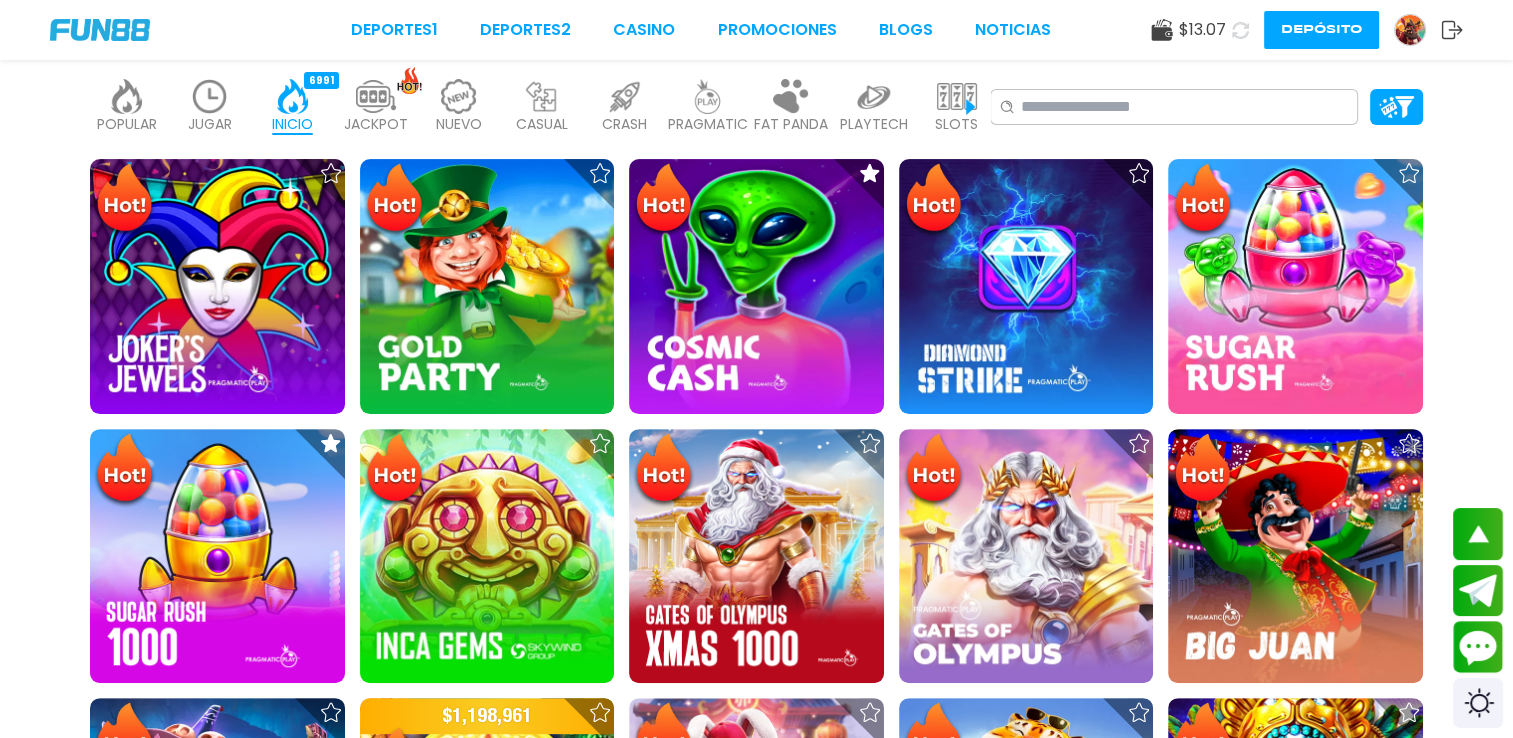 click at bounding box center (210, 96) 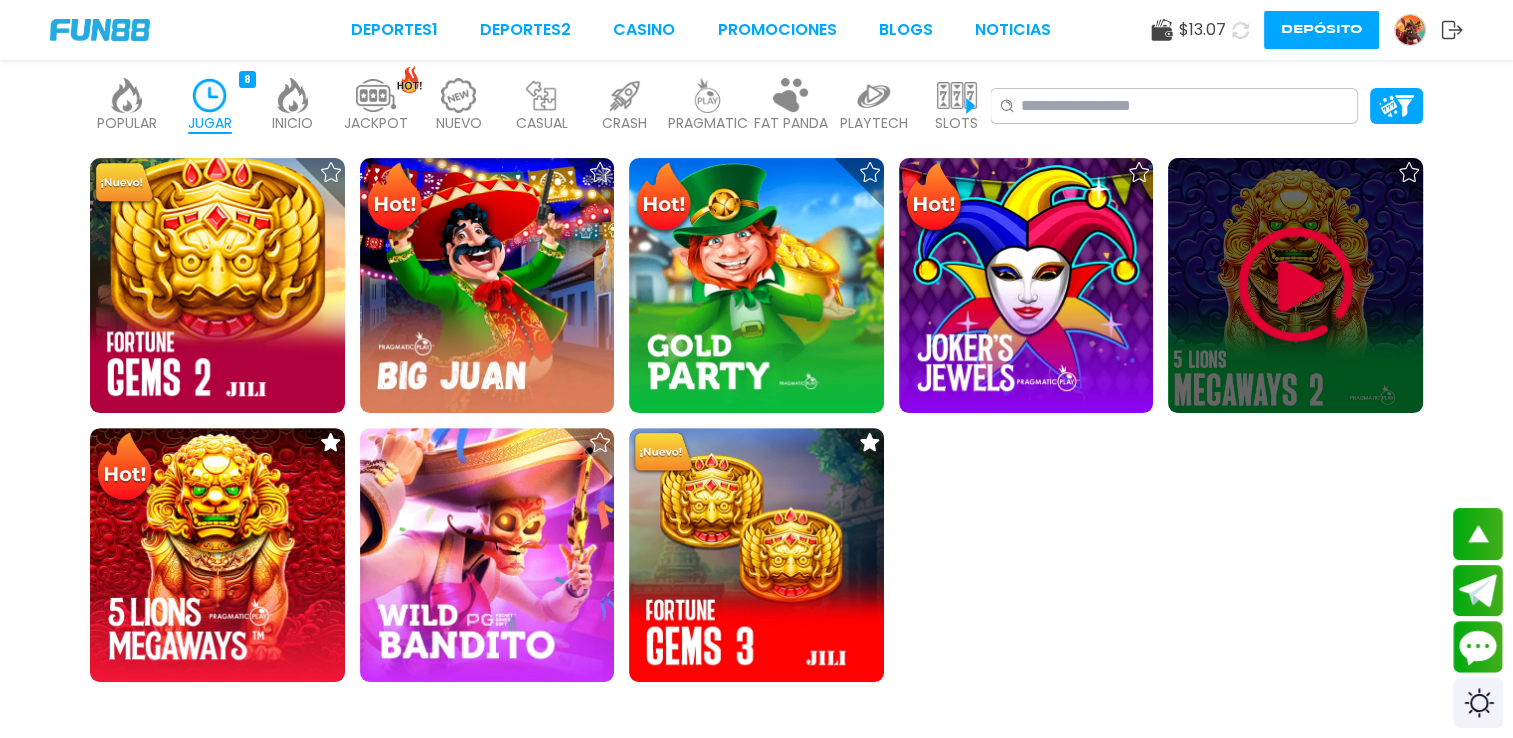 click at bounding box center (1295, 285) 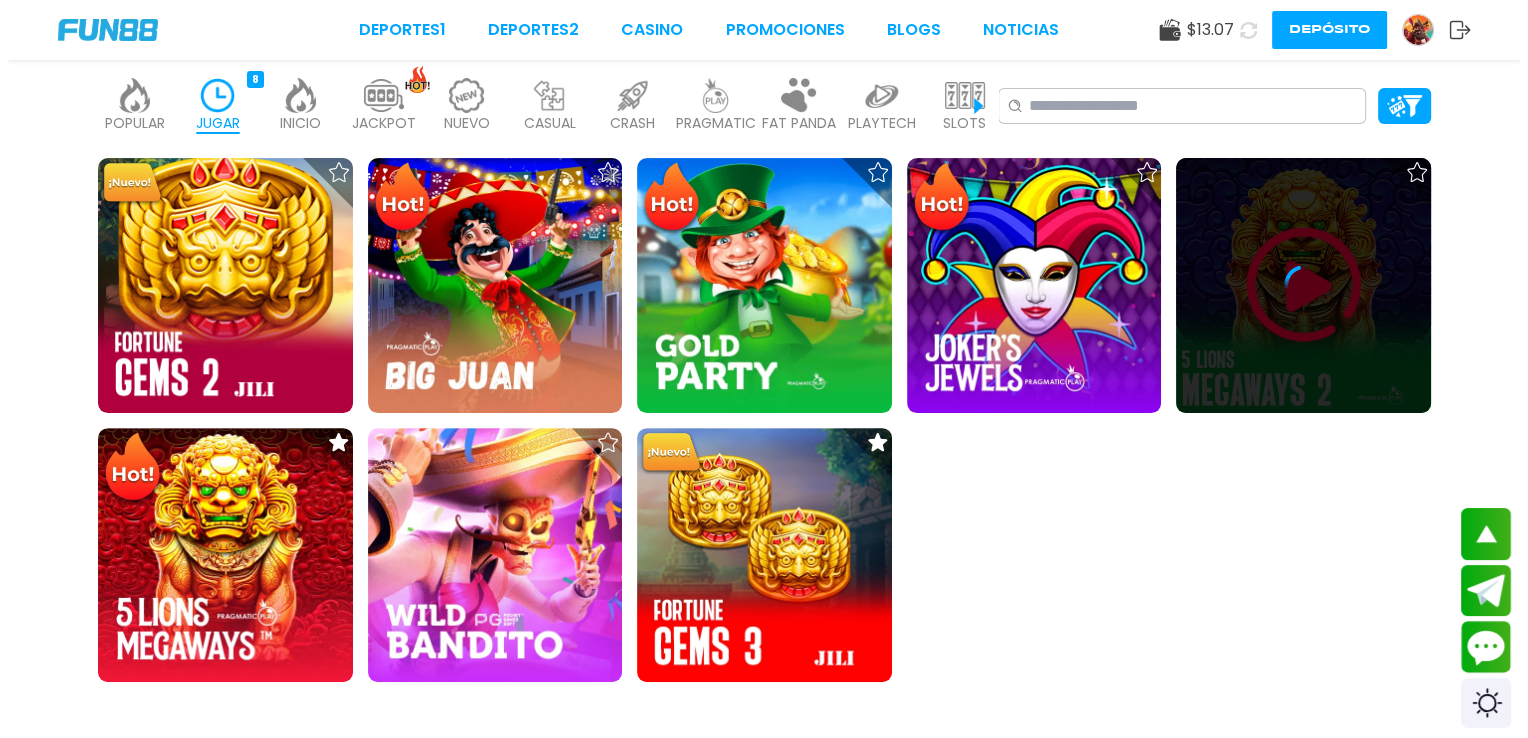 scroll, scrollTop: 0, scrollLeft: 0, axis: both 